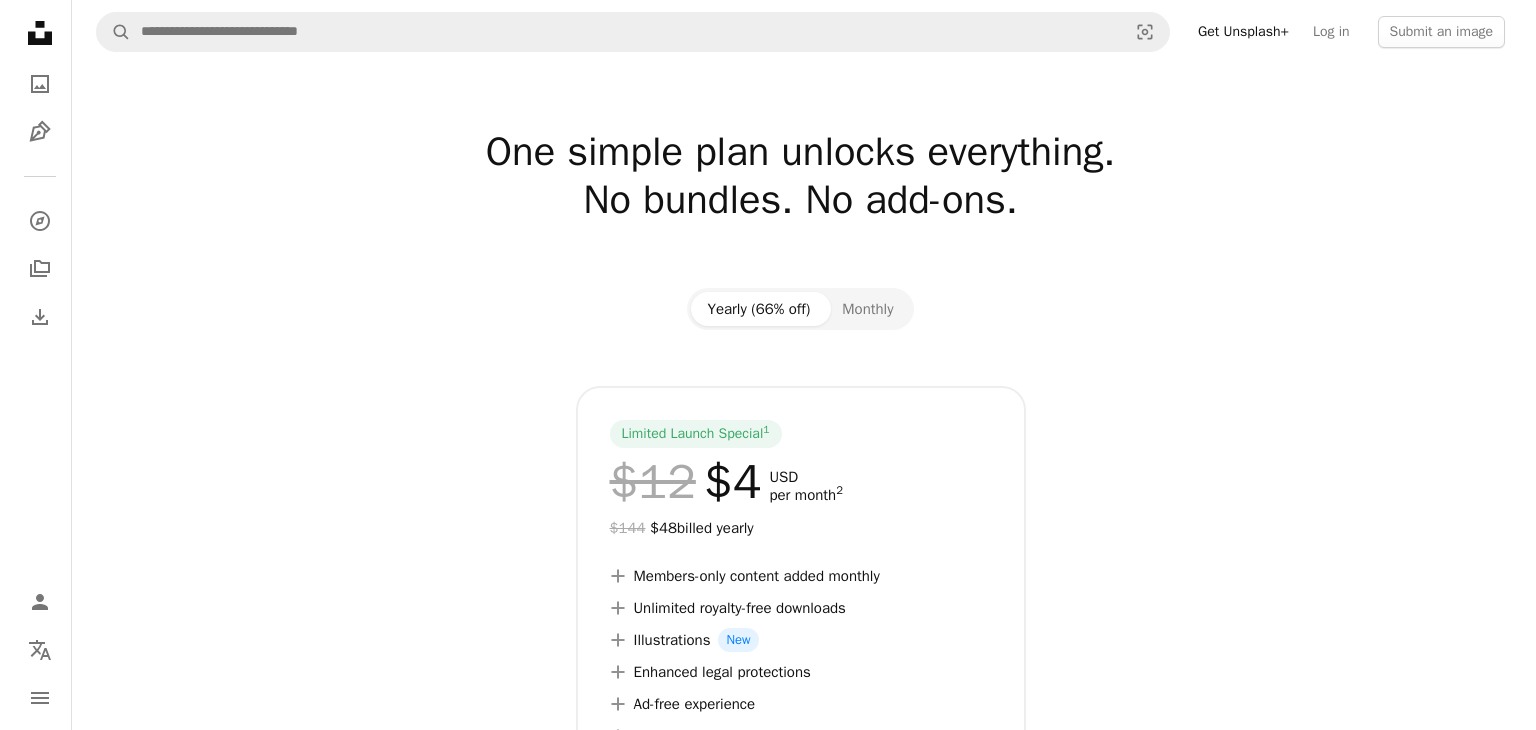 scroll, scrollTop: 0, scrollLeft: 0, axis: both 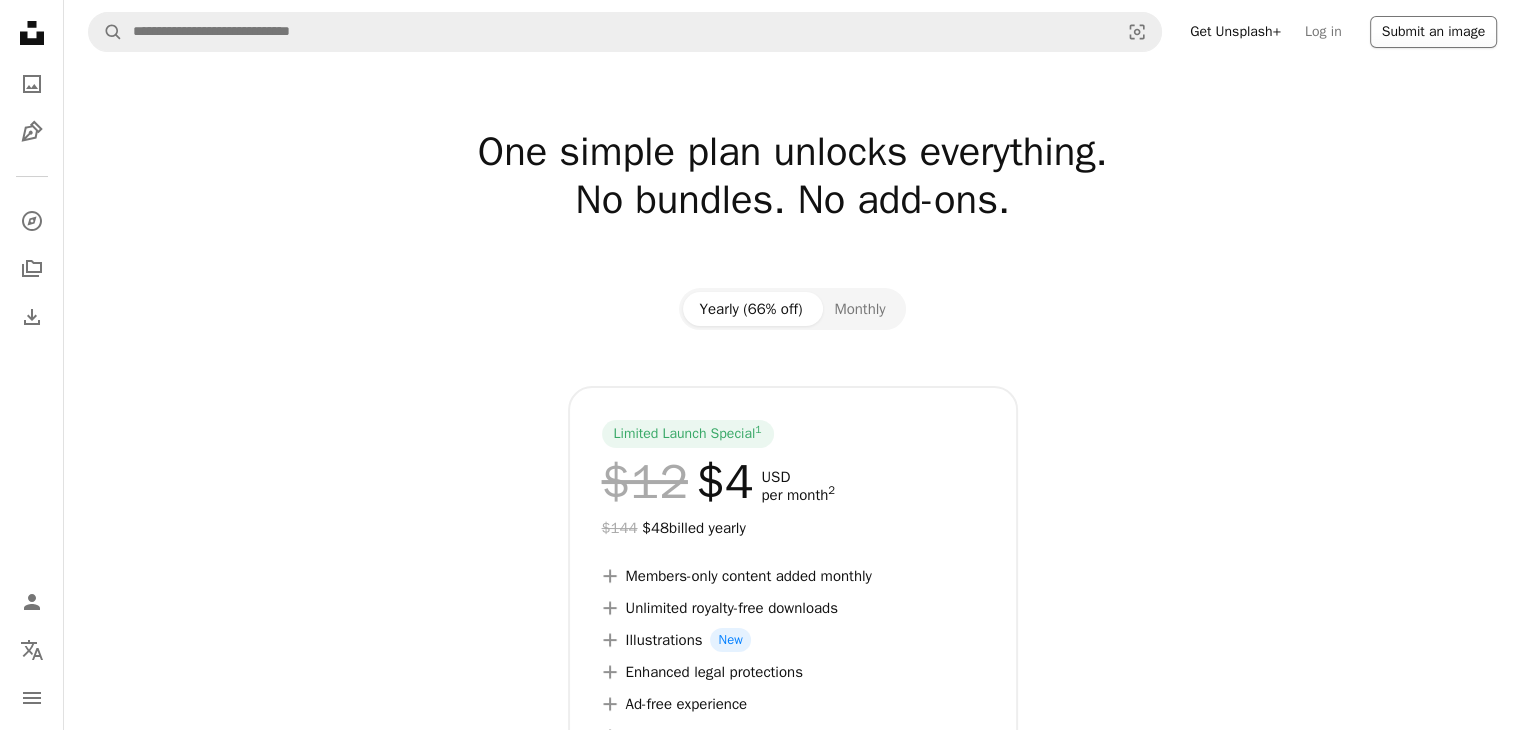 click on "Submit an image" at bounding box center (1433, 32) 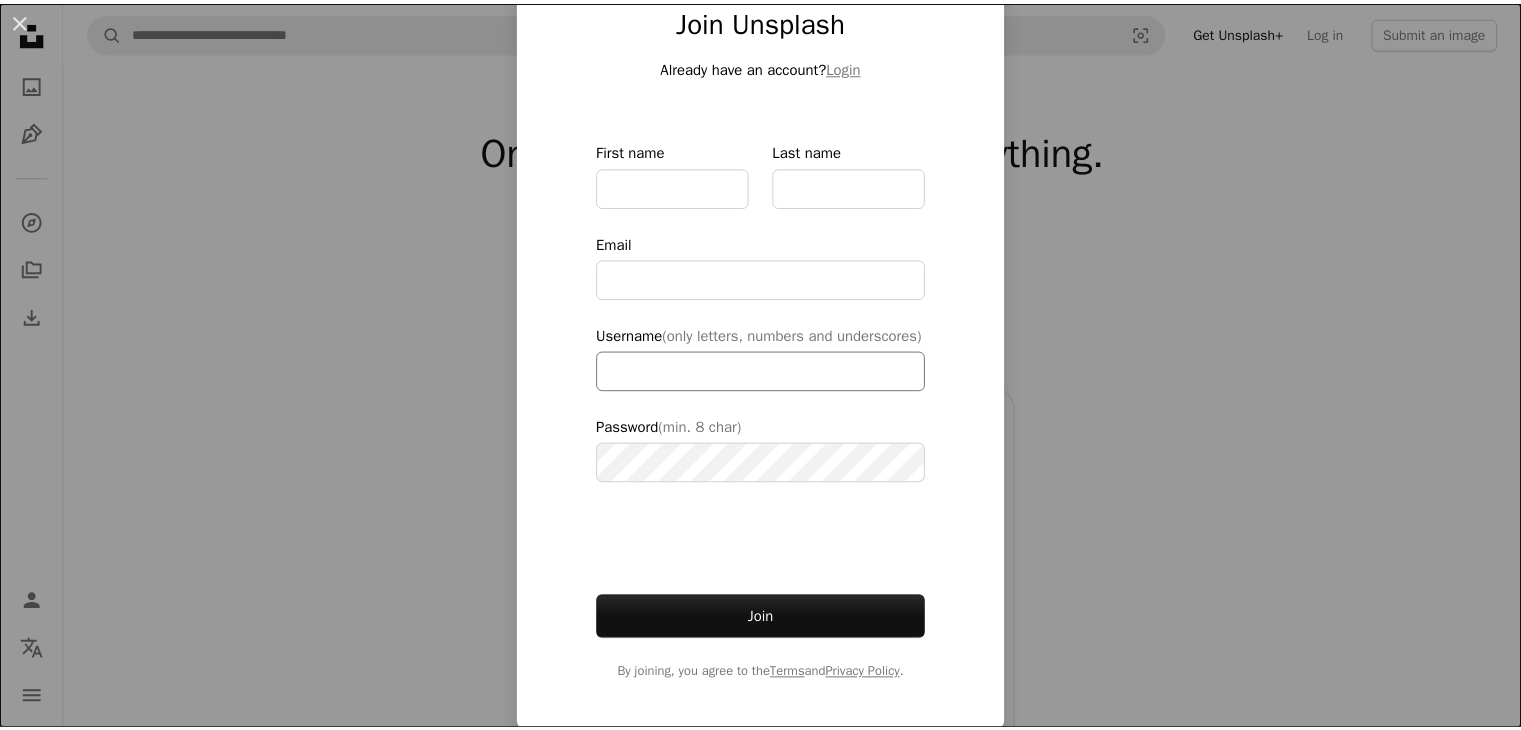 scroll, scrollTop: 111, scrollLeft: 0, axis: vertical 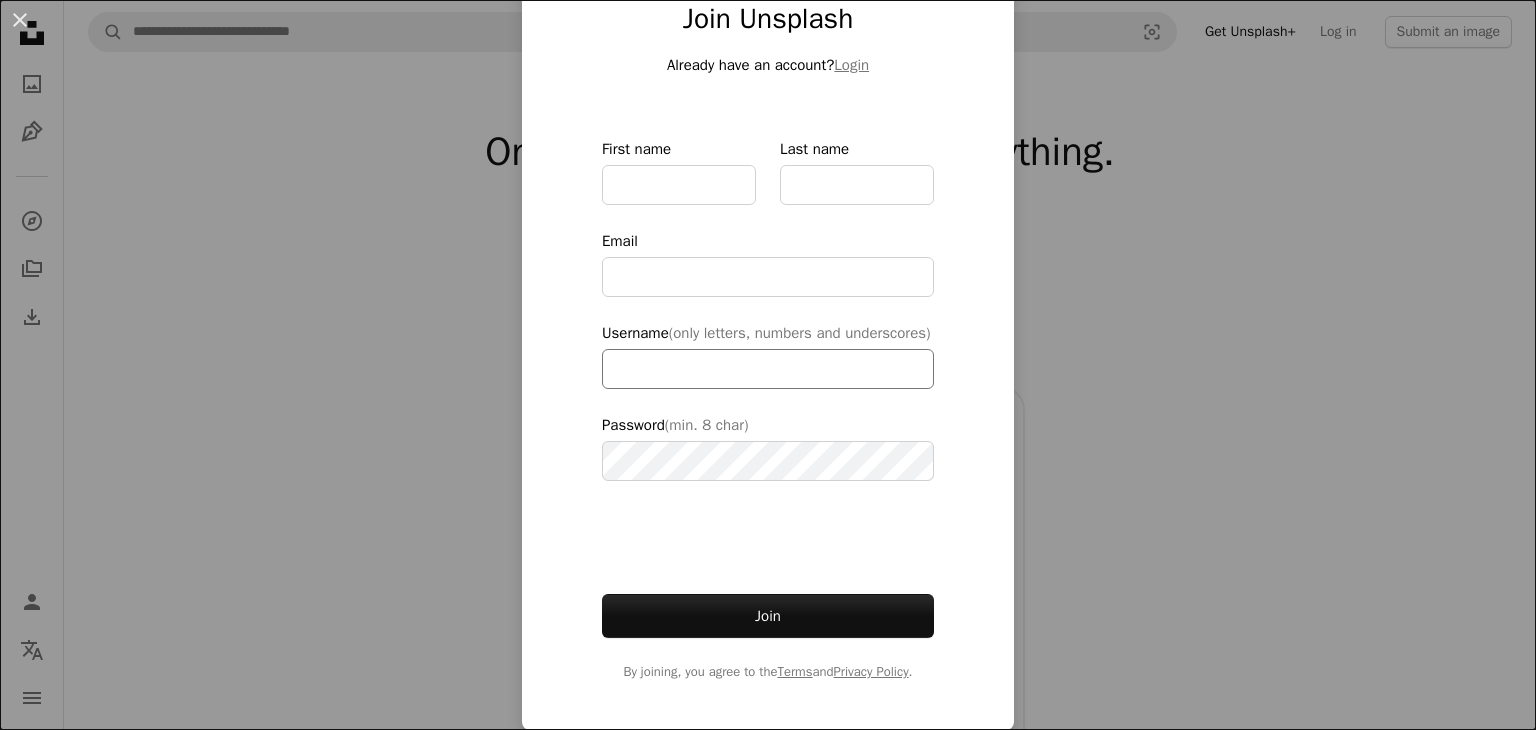 type on "**********" 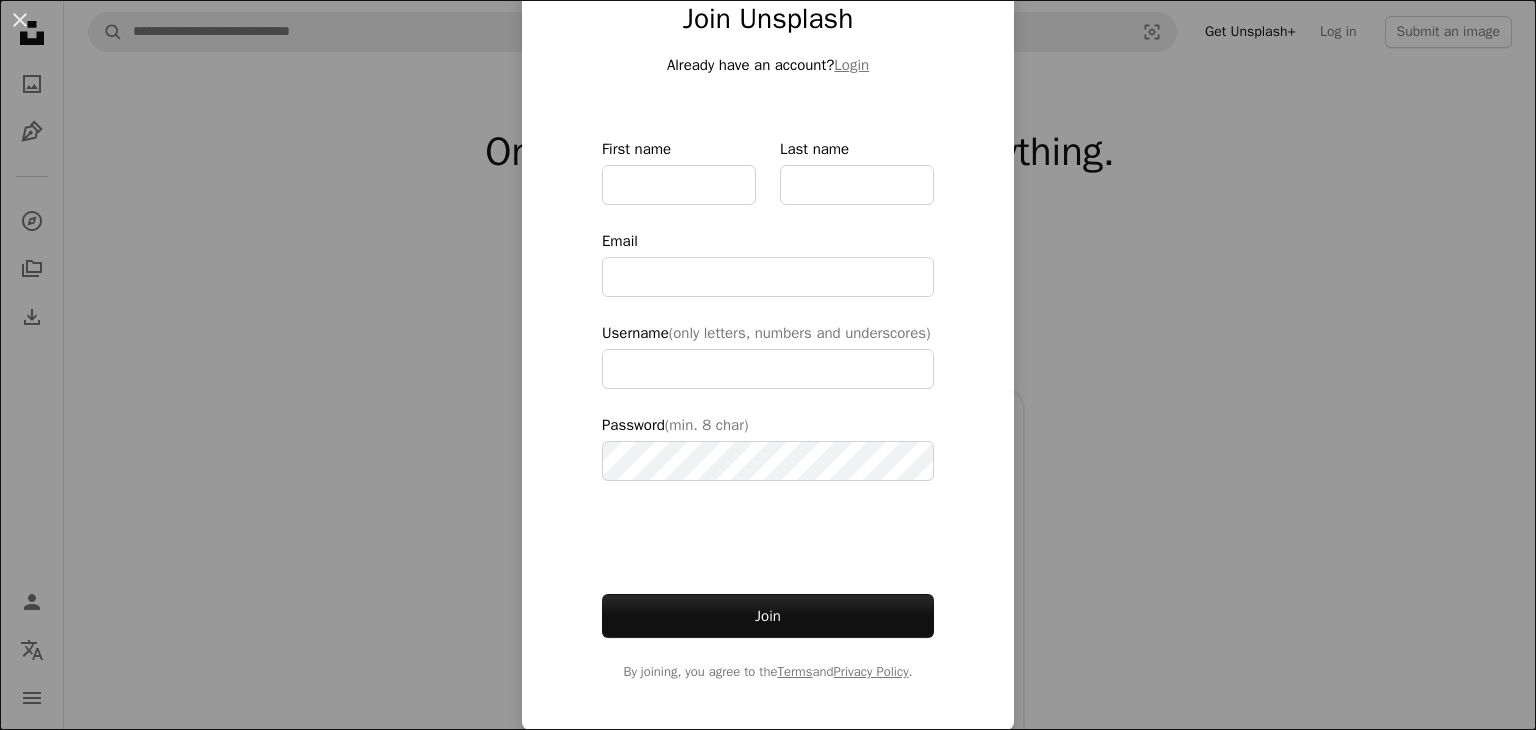 click on "An X shape Join Unsplash Already have an account?  Login First name Last name Email Username  (only letters, numbers and underscores) Password  (min. 8 char) Join By joining, you agree to the  Terms  and  Privacy Policy ." at bounding box center (768, 365) 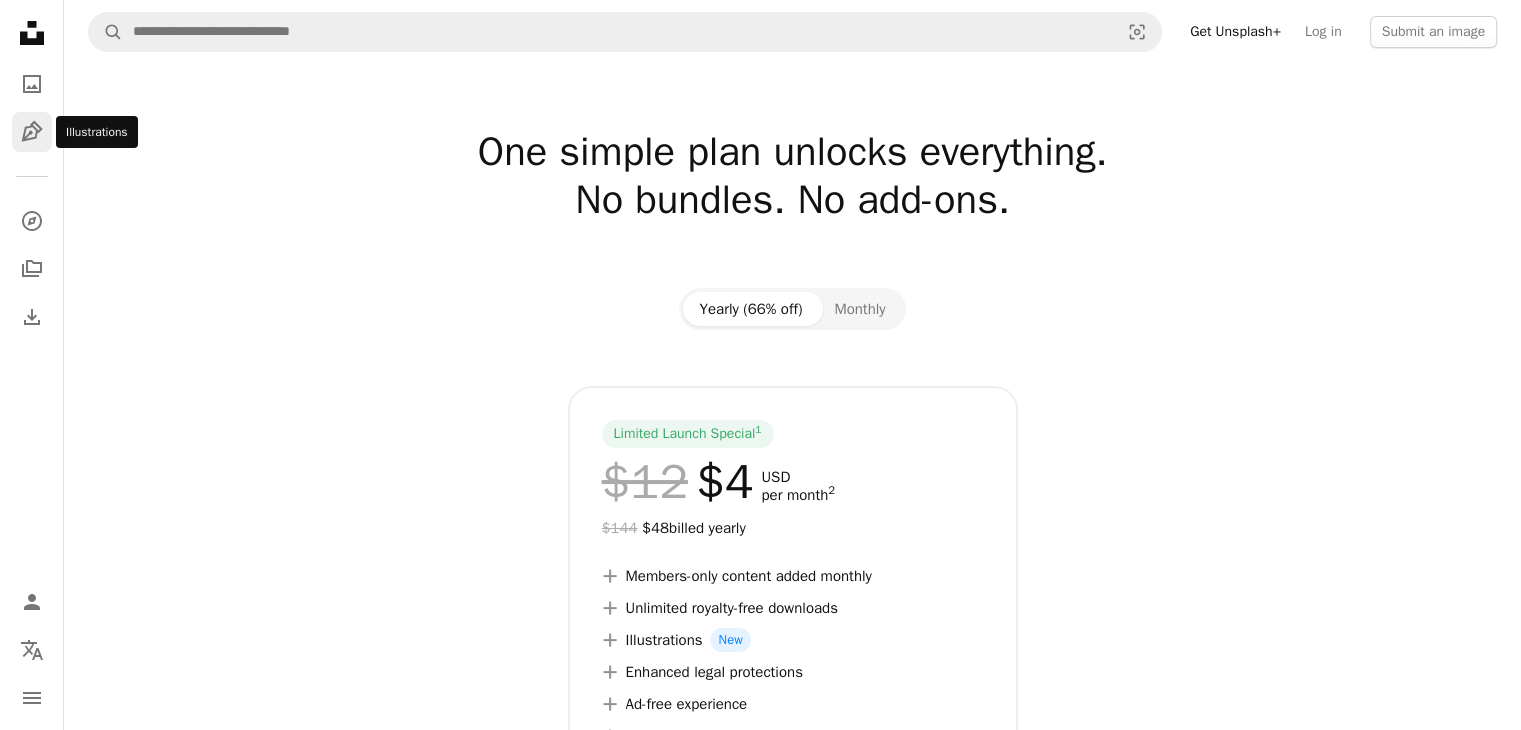 click 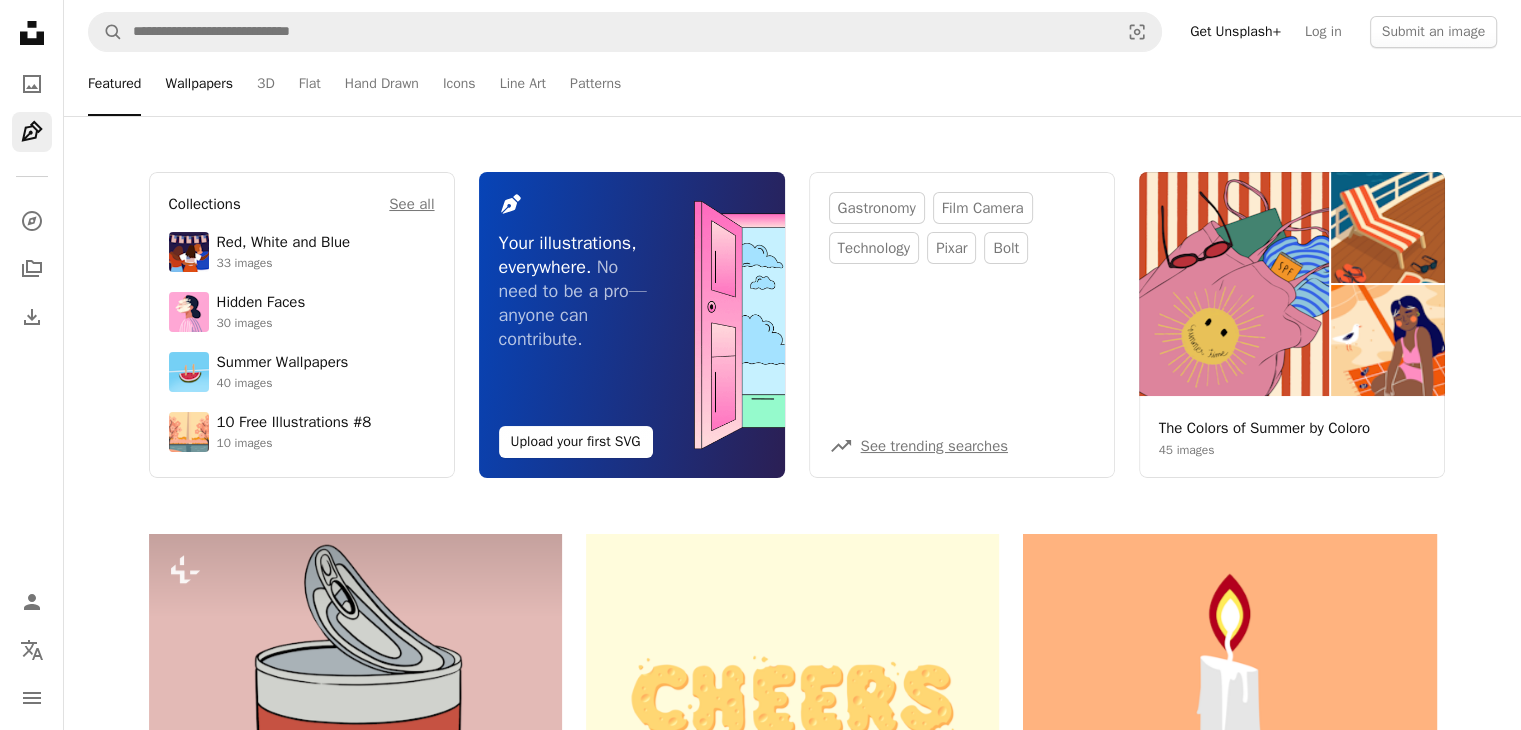 click on "Wallpapers" at bounding box center [199, 84] 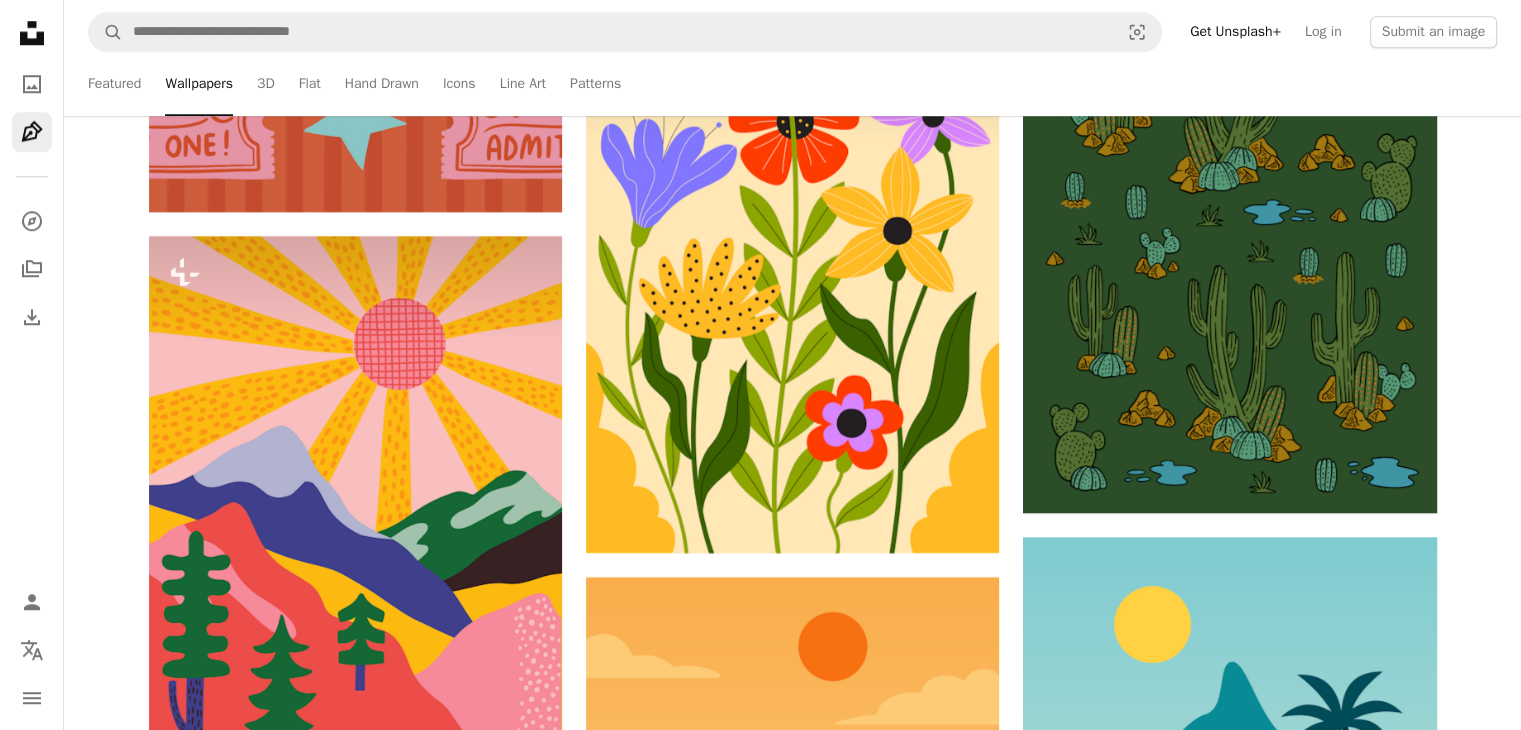 scroll, scrollTop: 9400, scrollLeft: 0, axis: vertical 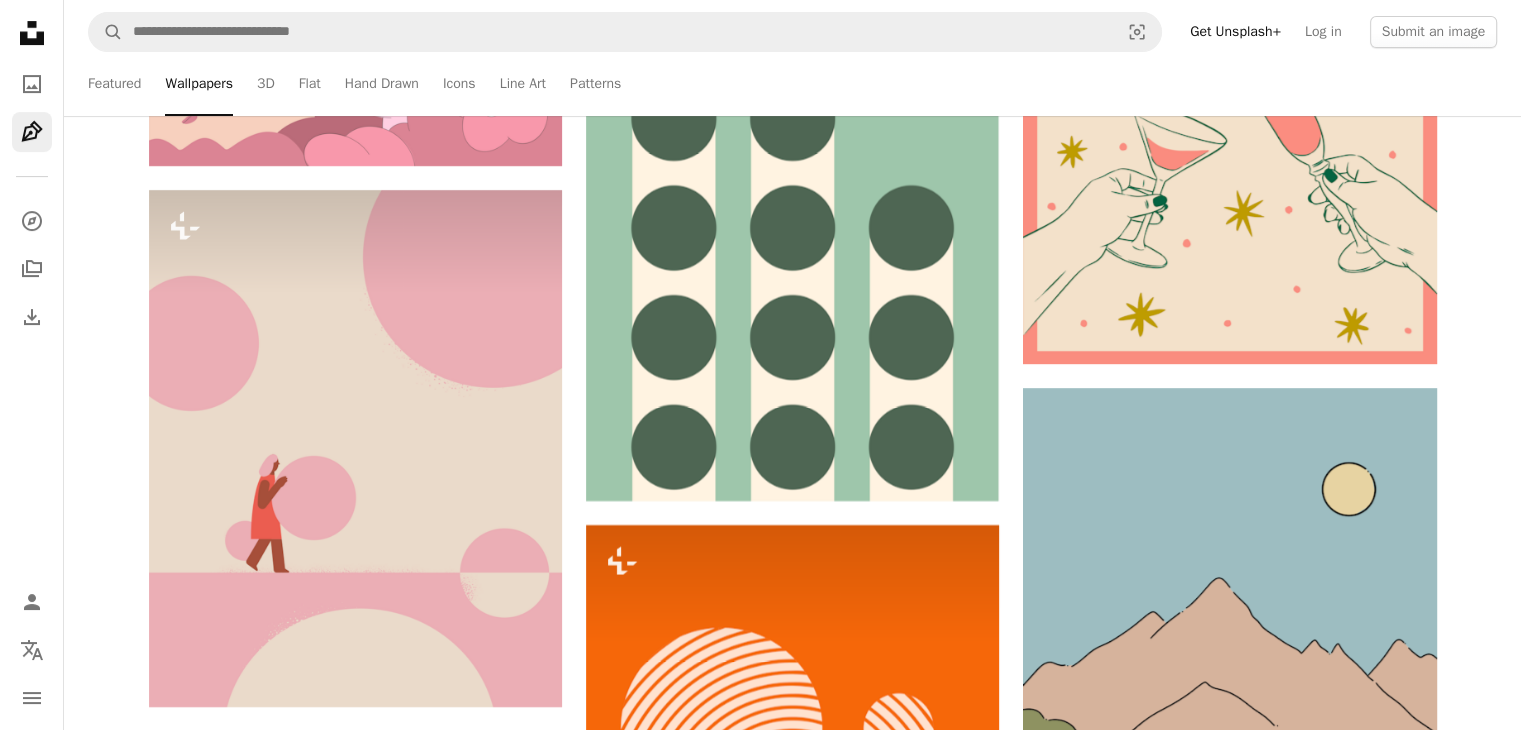 click on "Featured Wallpapers 3D Flat Hand Drawn Icons Line Art Patterns" at bounding box center [831, 84] 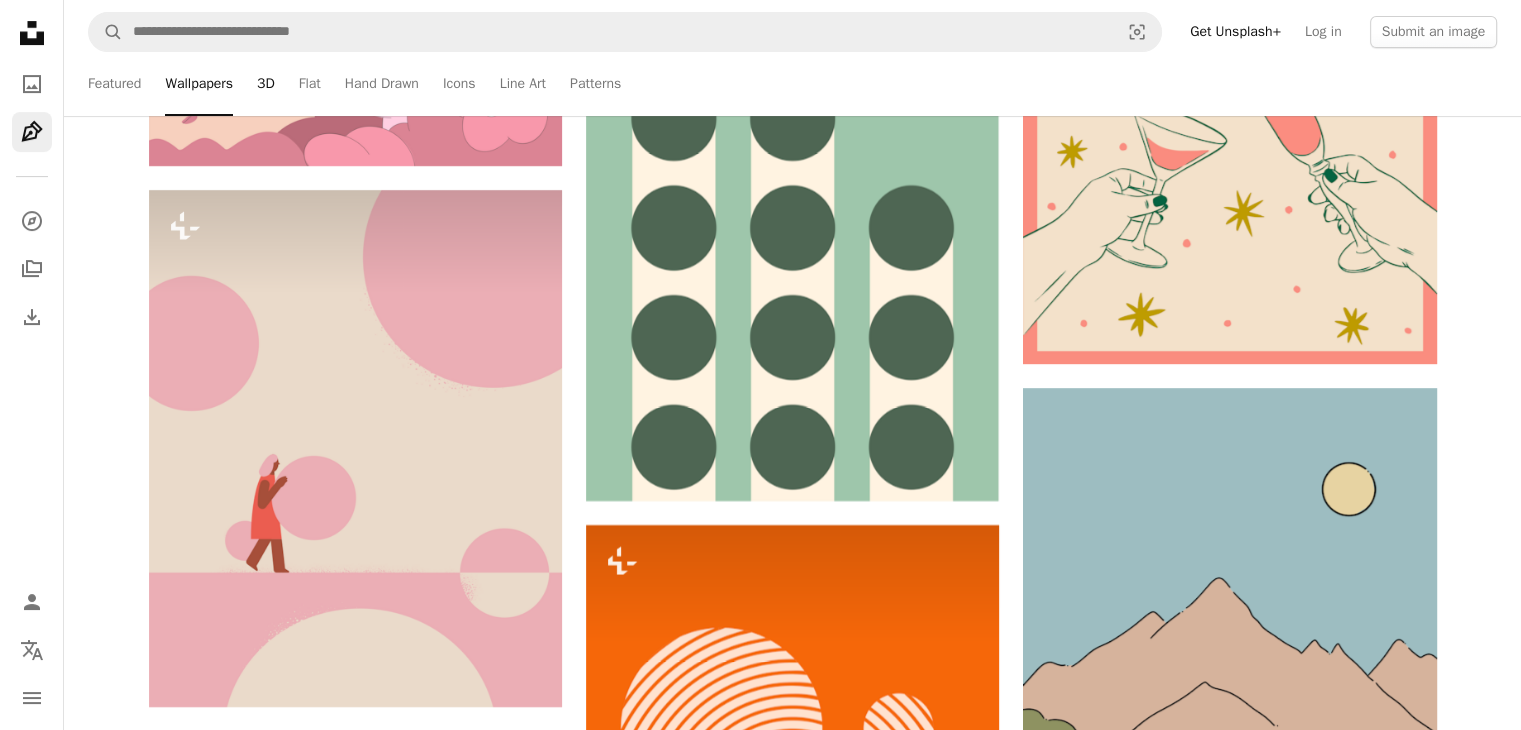 click on "3D" at bounding box center [266, 84] 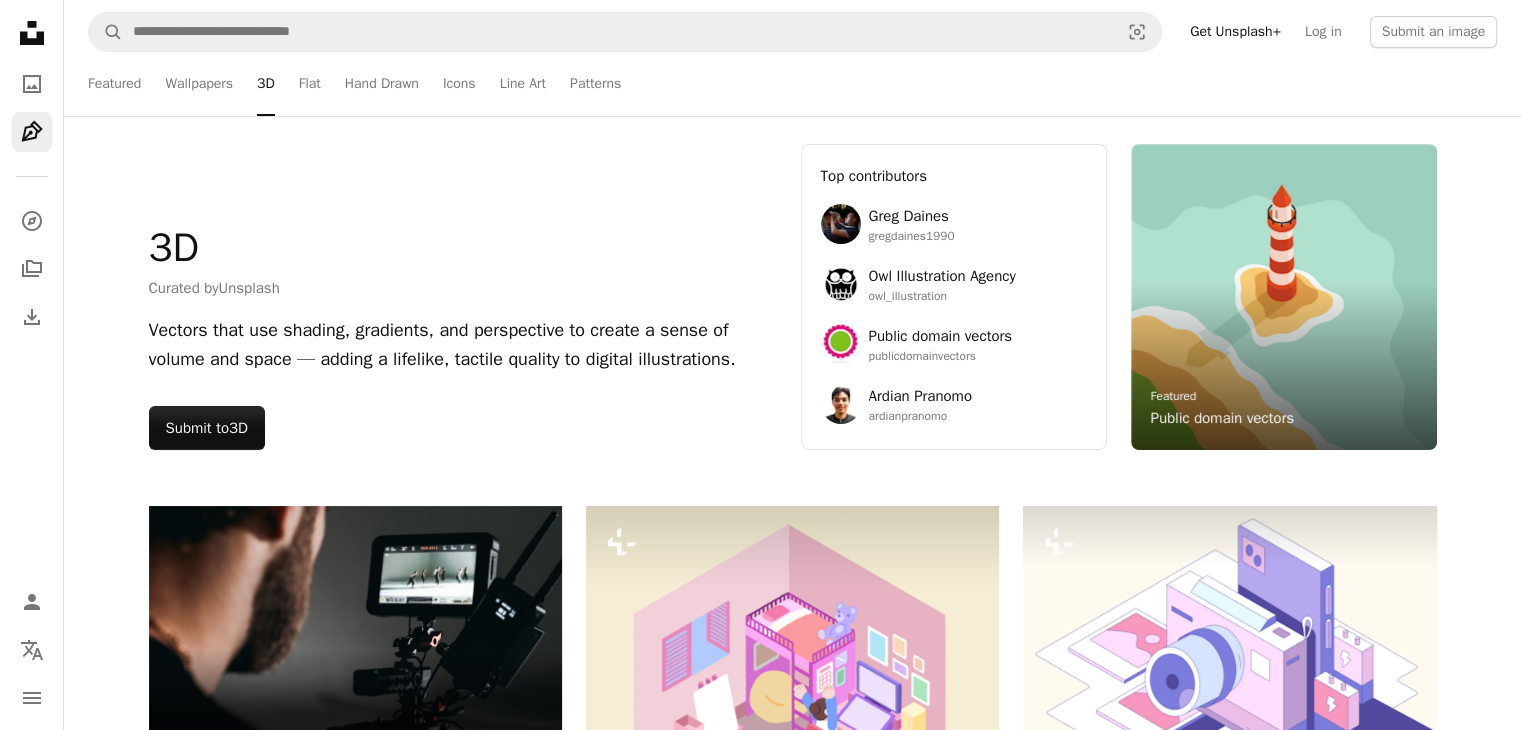 scroll, scrollTop: 0, scrollLeft: 0, axis: both 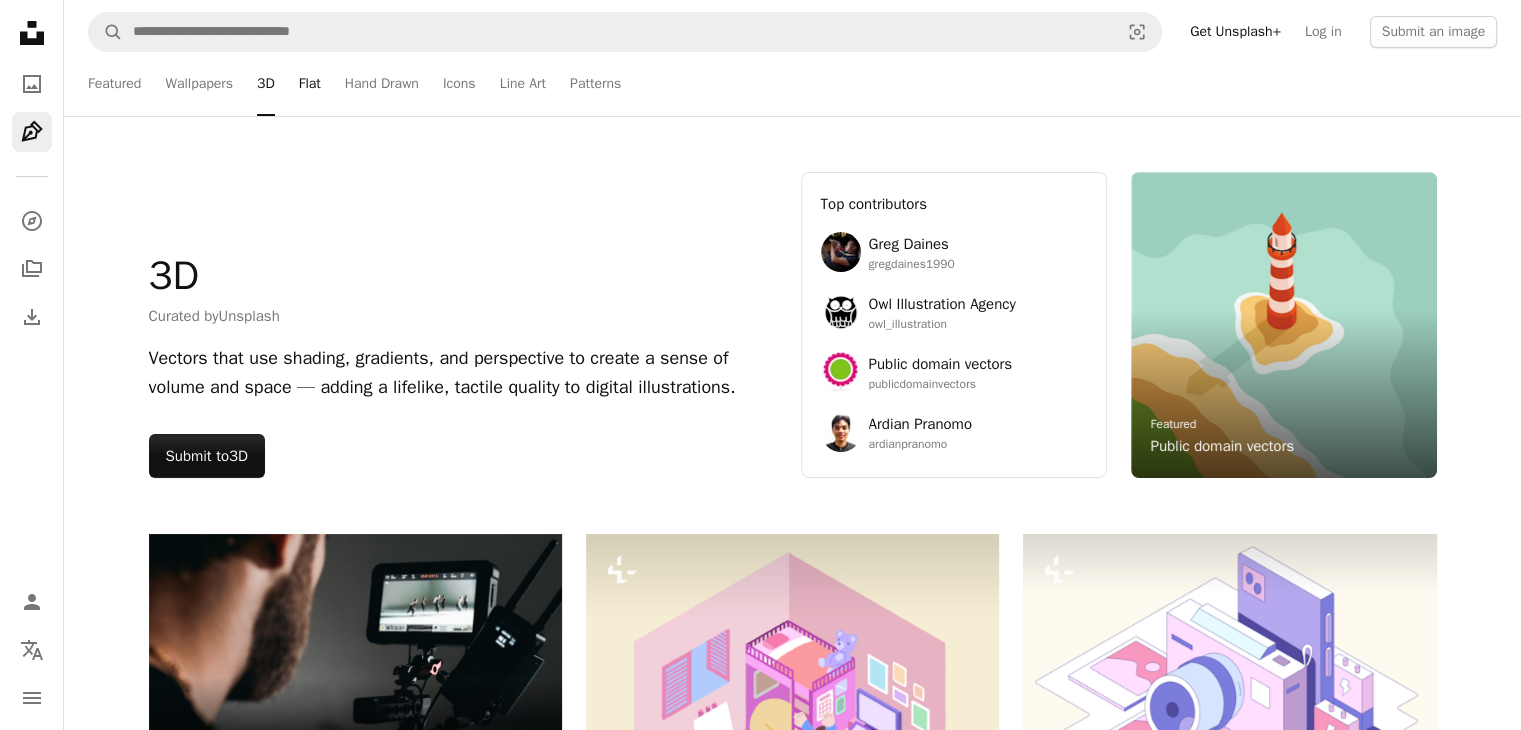 click on "Flat" at bounding box center [310, 84] 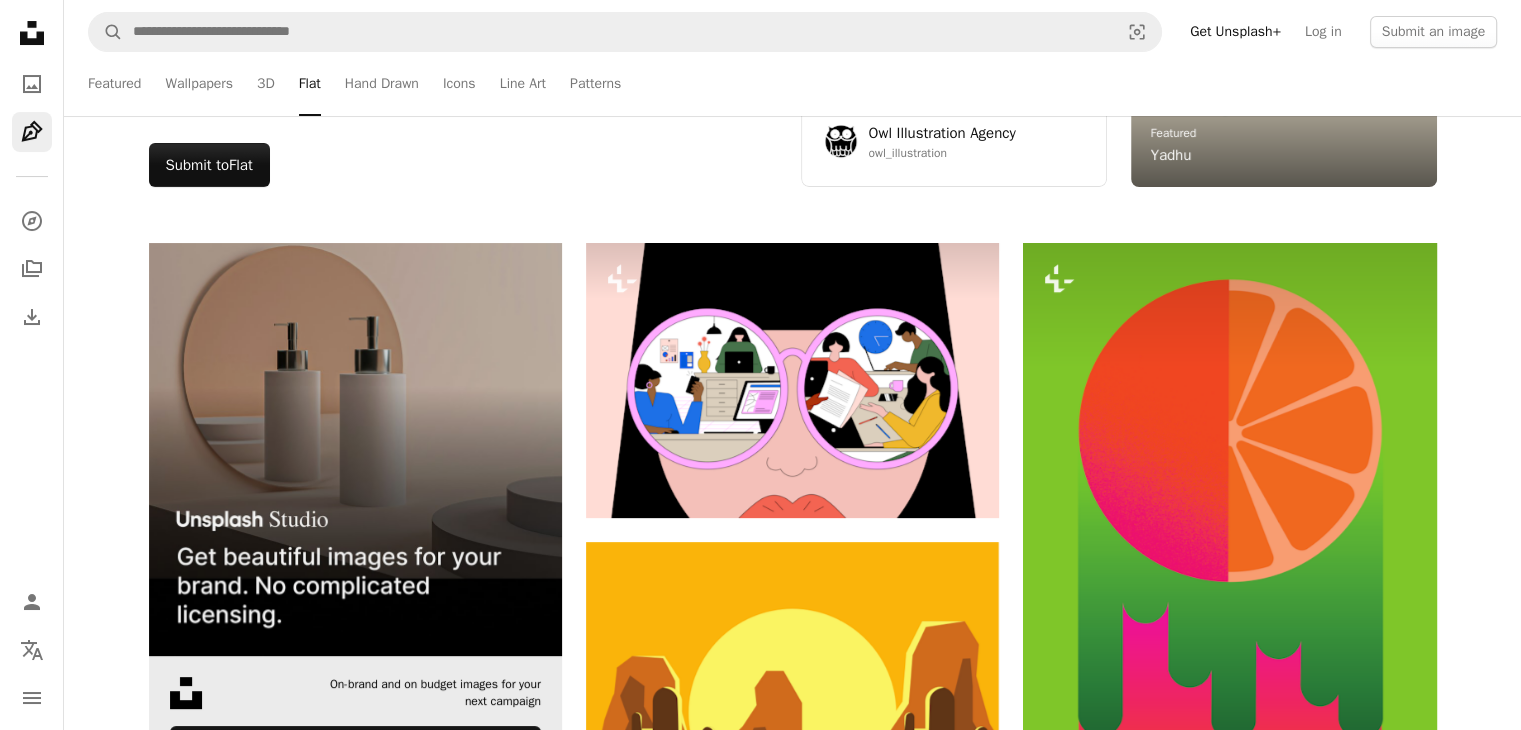 scroll, scrollTop: 200, scrollLeft: 0, axis: vertical 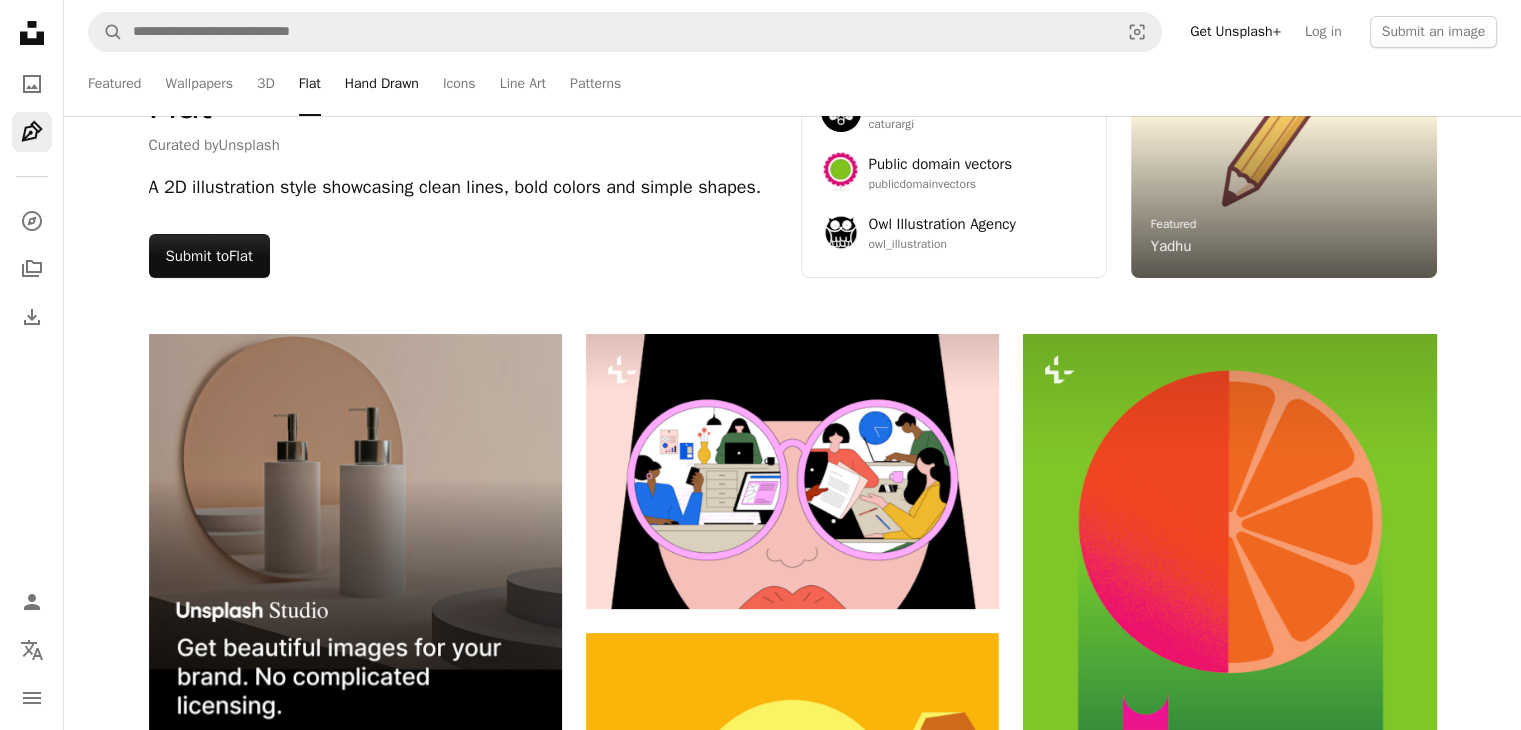 click on "Hand Drawn" at bounding box center [382, 84] 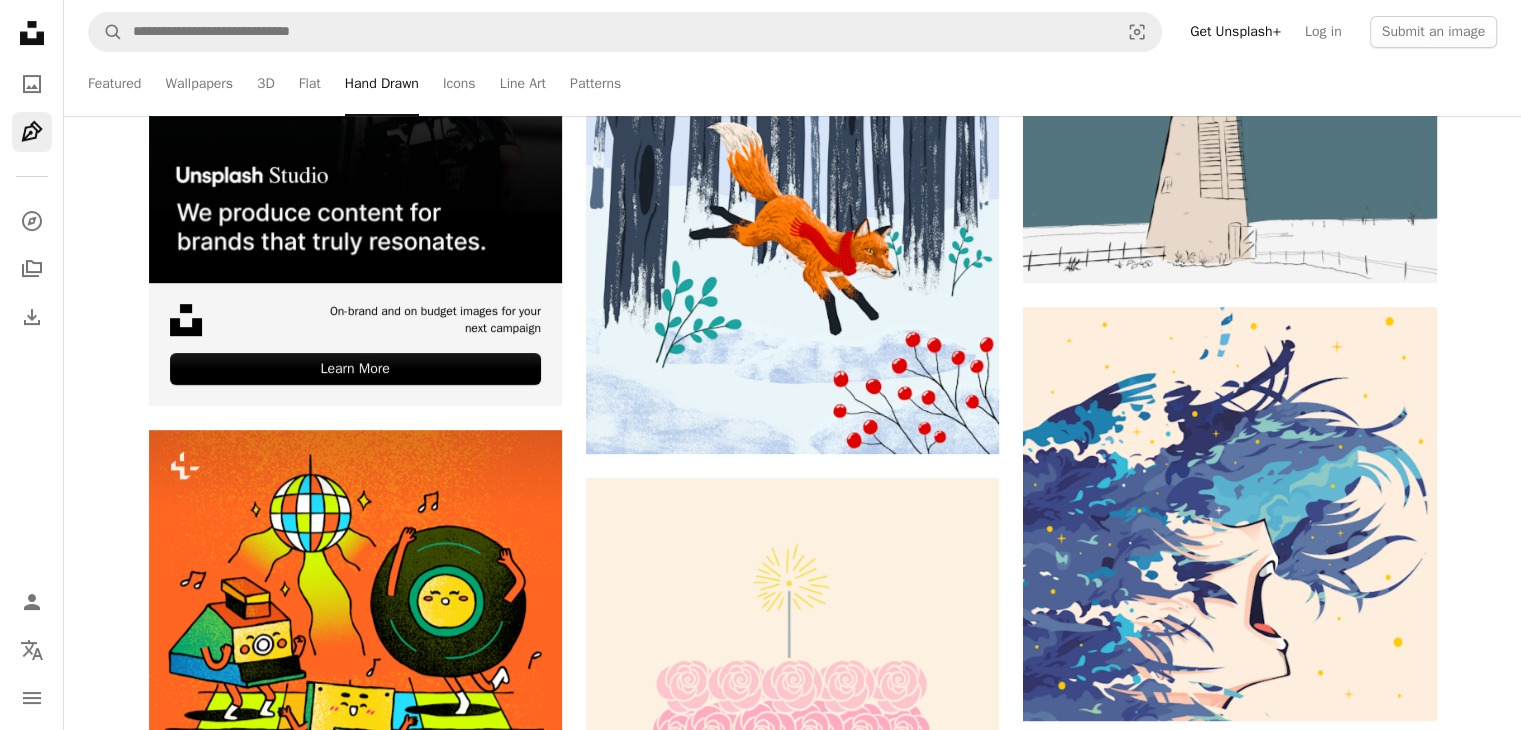 scroll, scrollTop: 800, scrollLeft: 0, axis: vertical 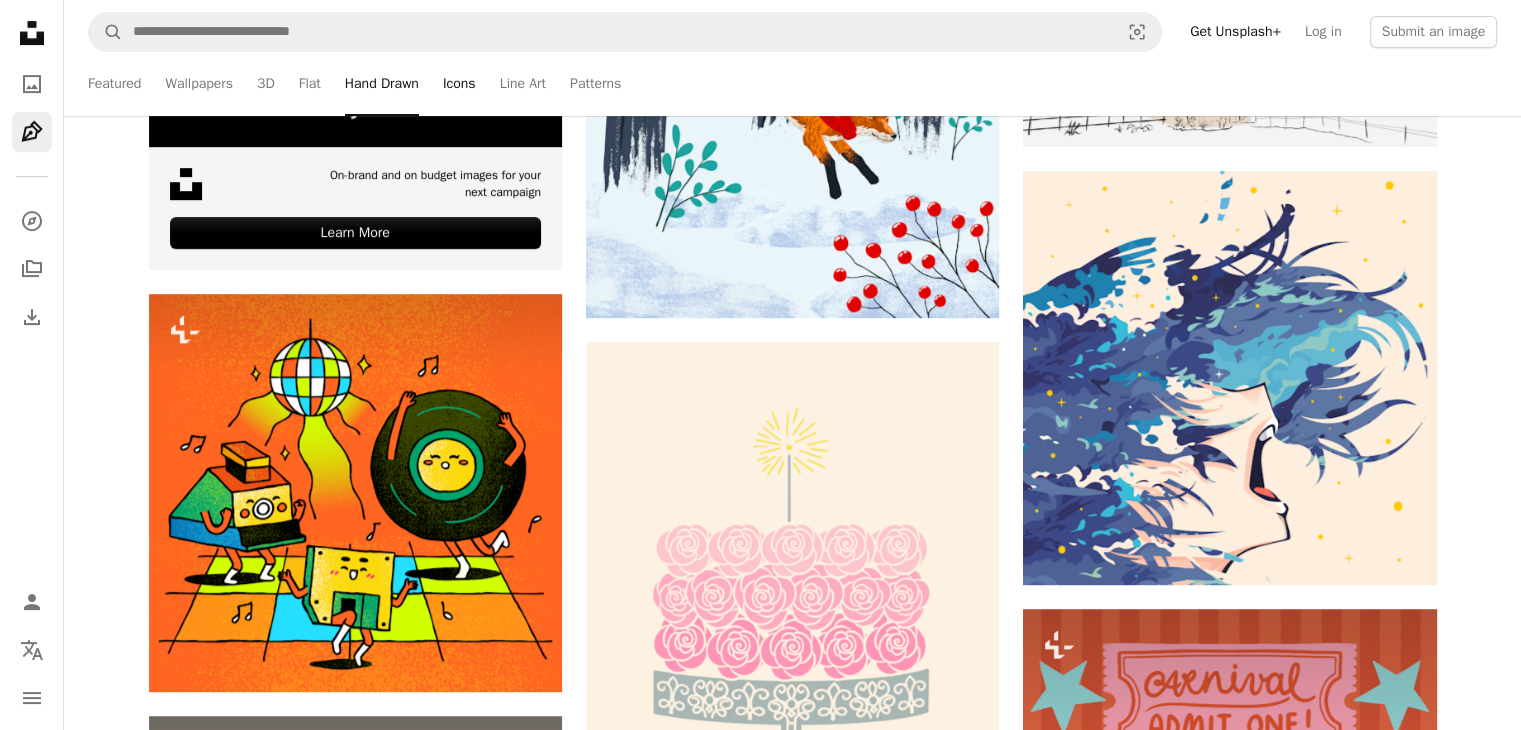 click on "Icons" at bounding box center (459, 84) 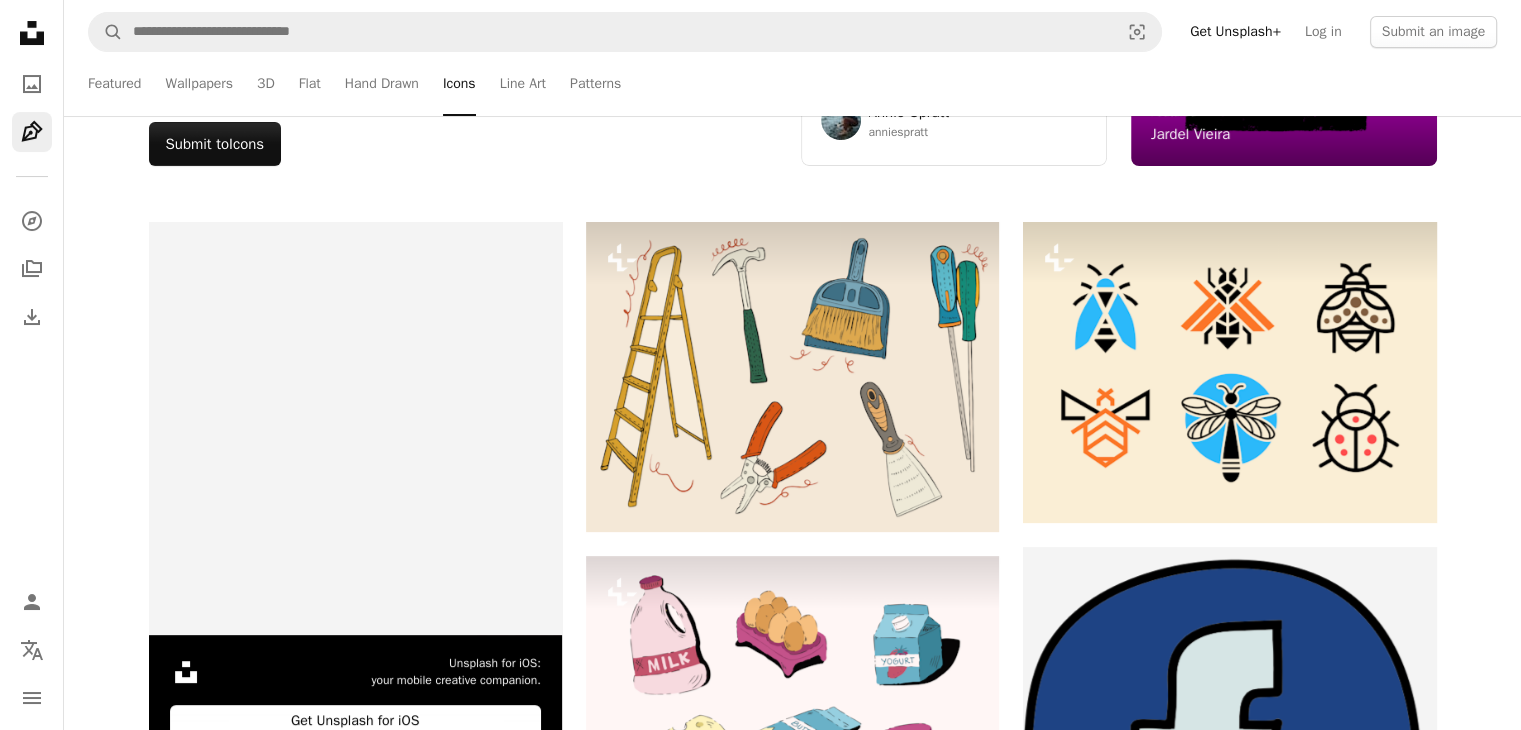 scroll, scrollTop: 400, scrollLeft: 0, axis: vertical 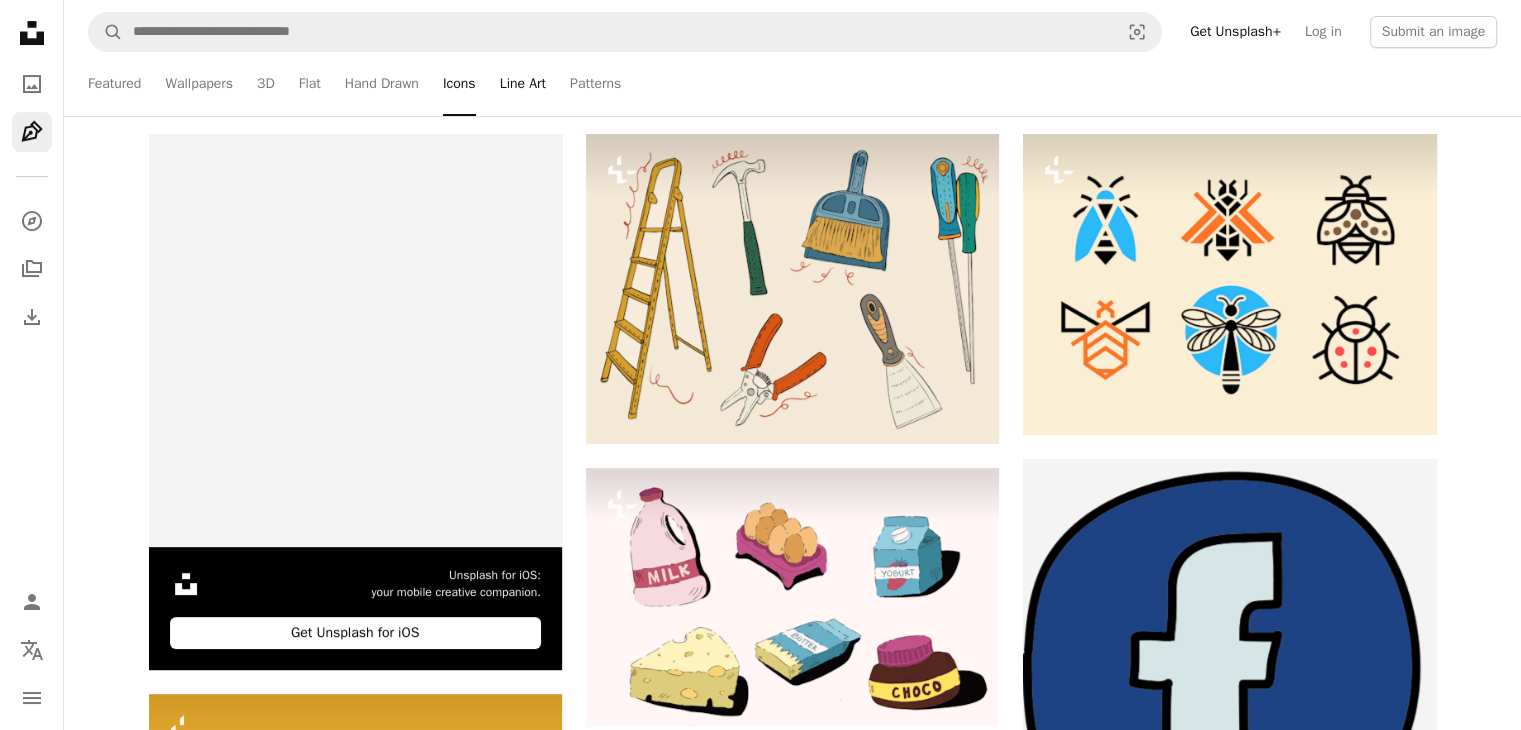 click on "Line Art" at bounding box center (523, 84) 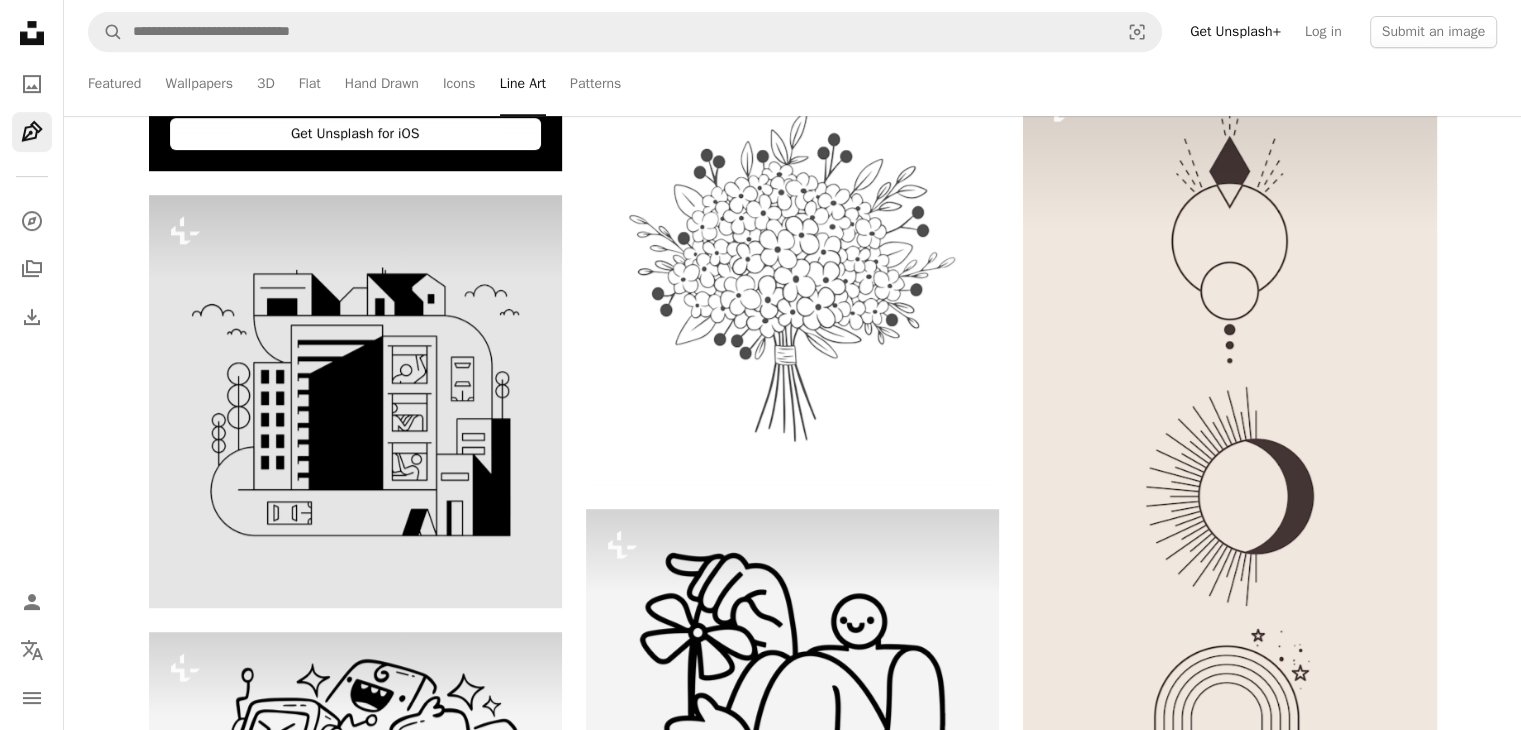 scroll, scrollTop: 900, scrollLeft: 0, axis: vertical 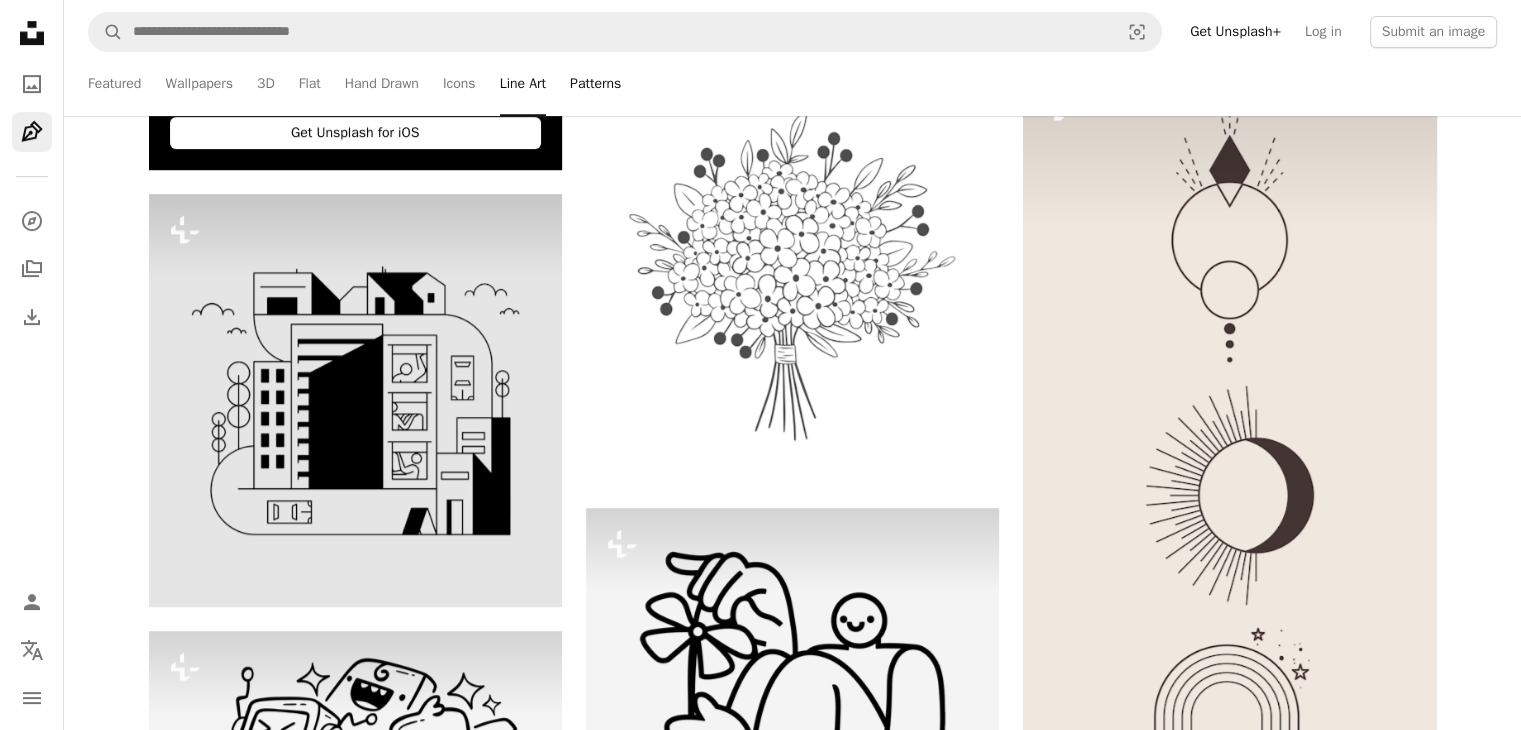 click on "Patterns" at bounding box center [595, 84] 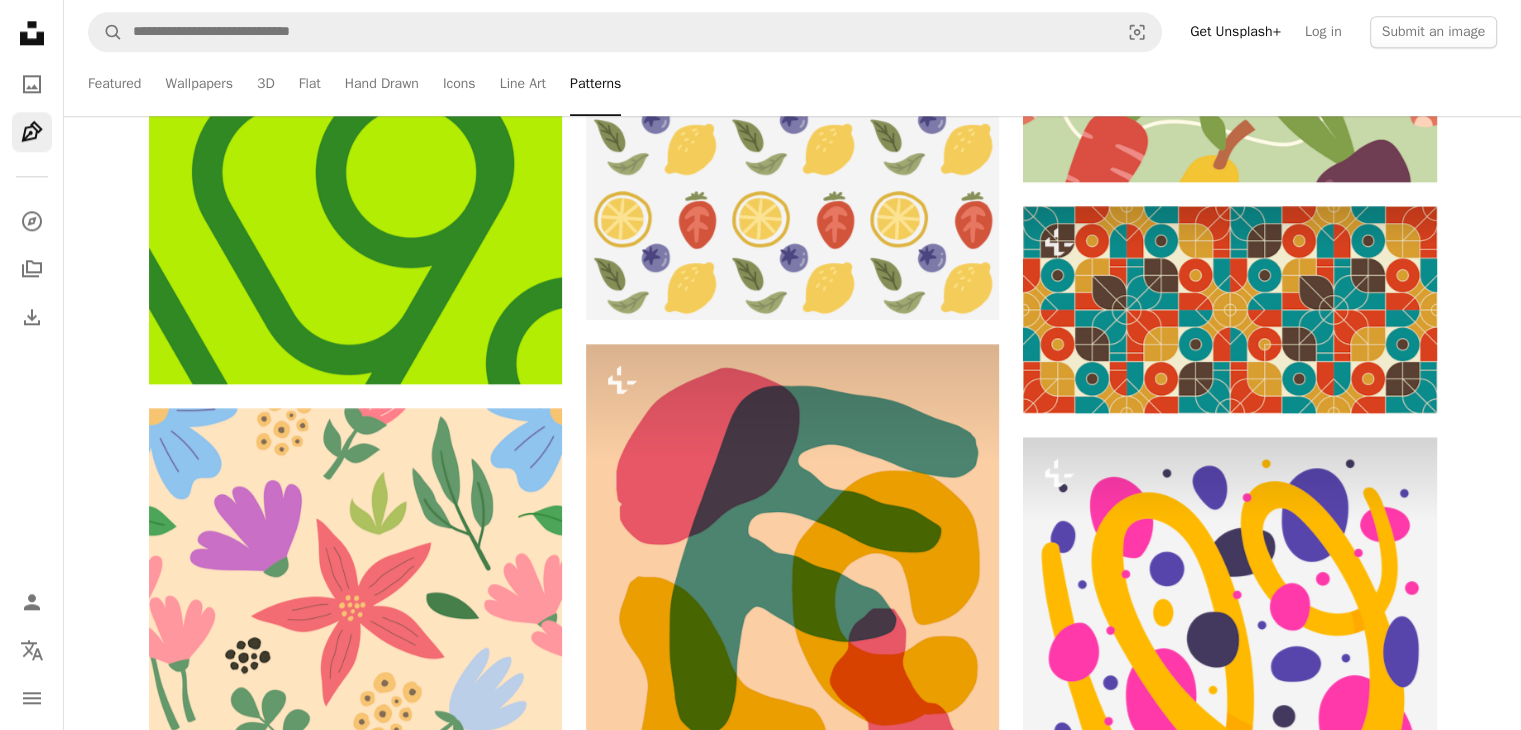 scroll, scrollTop: 2500, scrollLeft: 0, axis: vertical 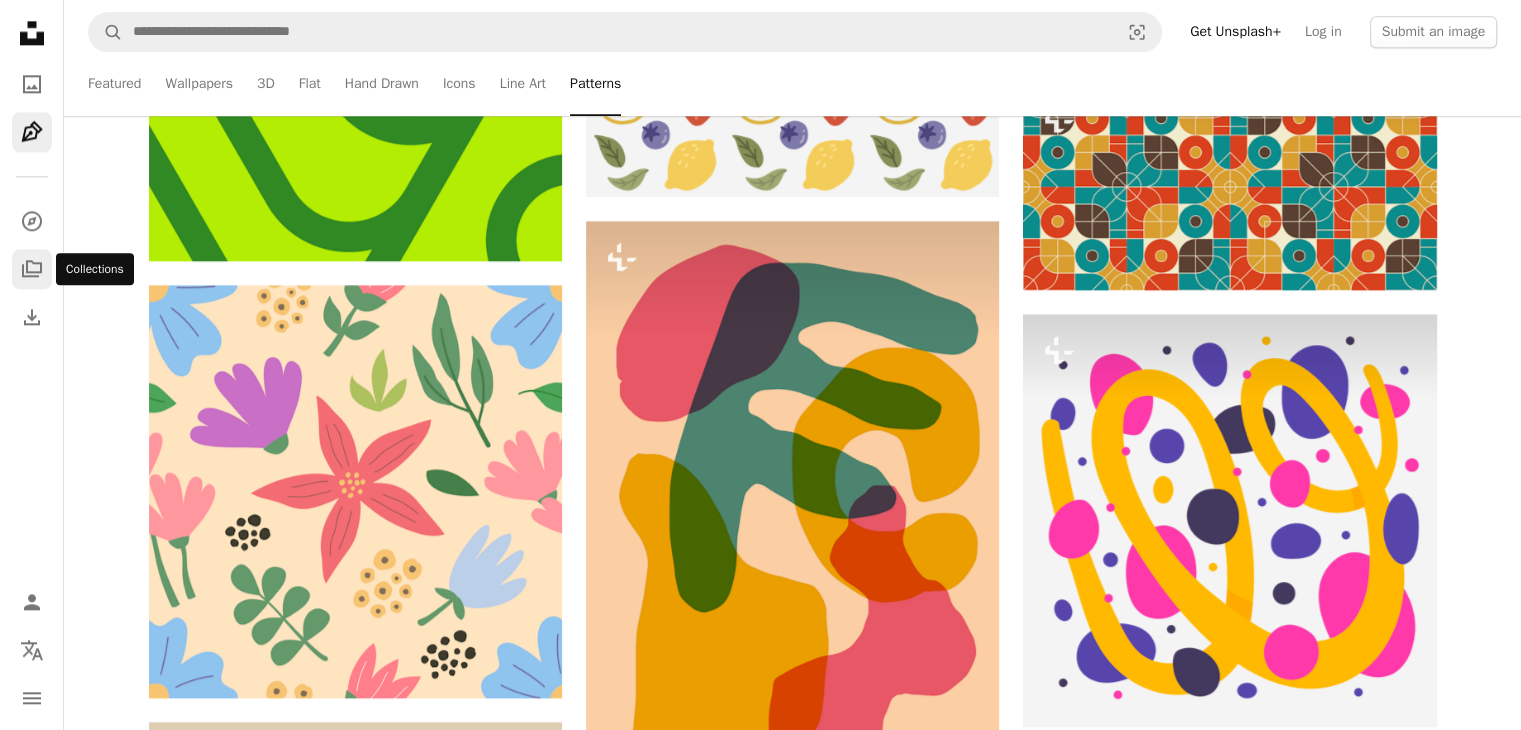 click on "A stack of folders" 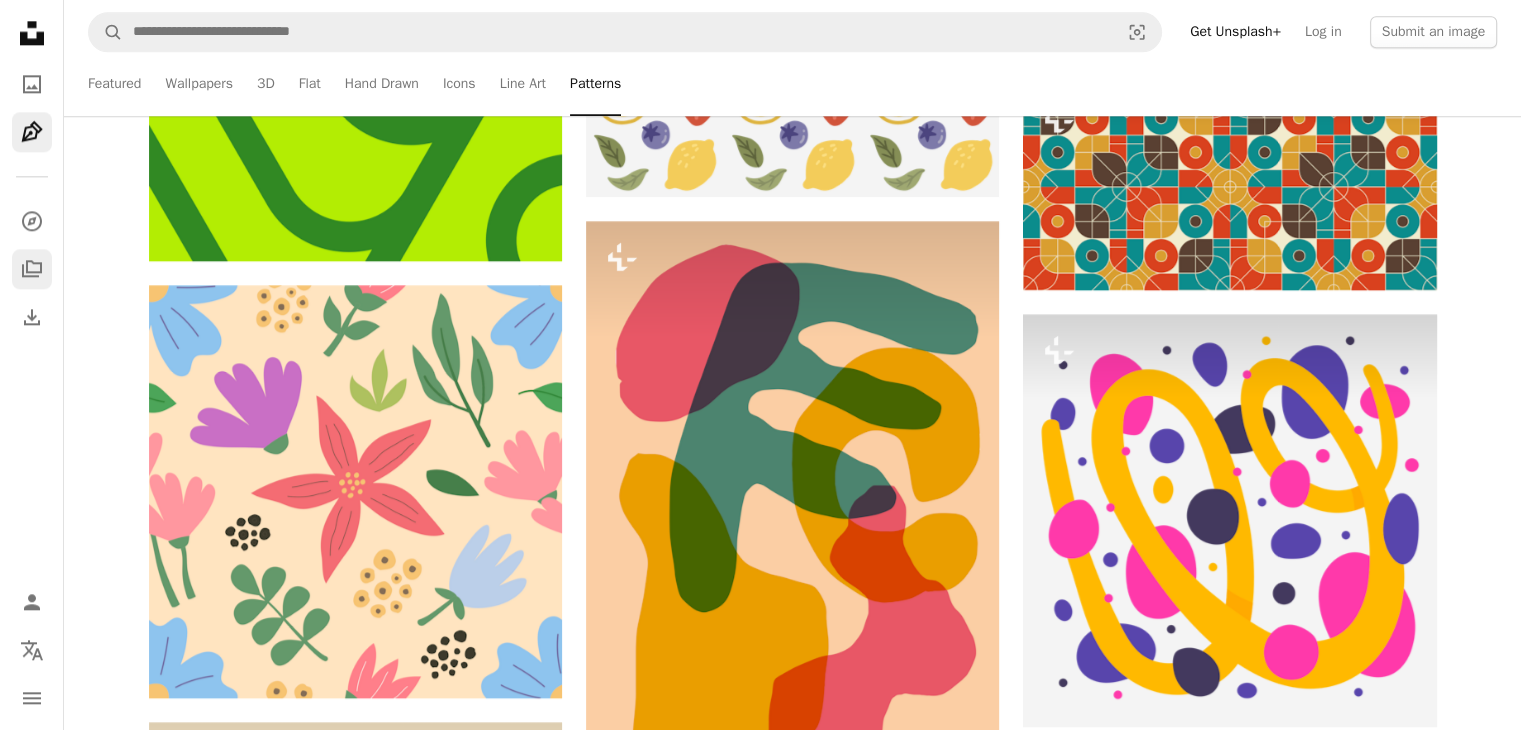 scroll, scrollTop: 0, scrollLeft: 0, axis: both 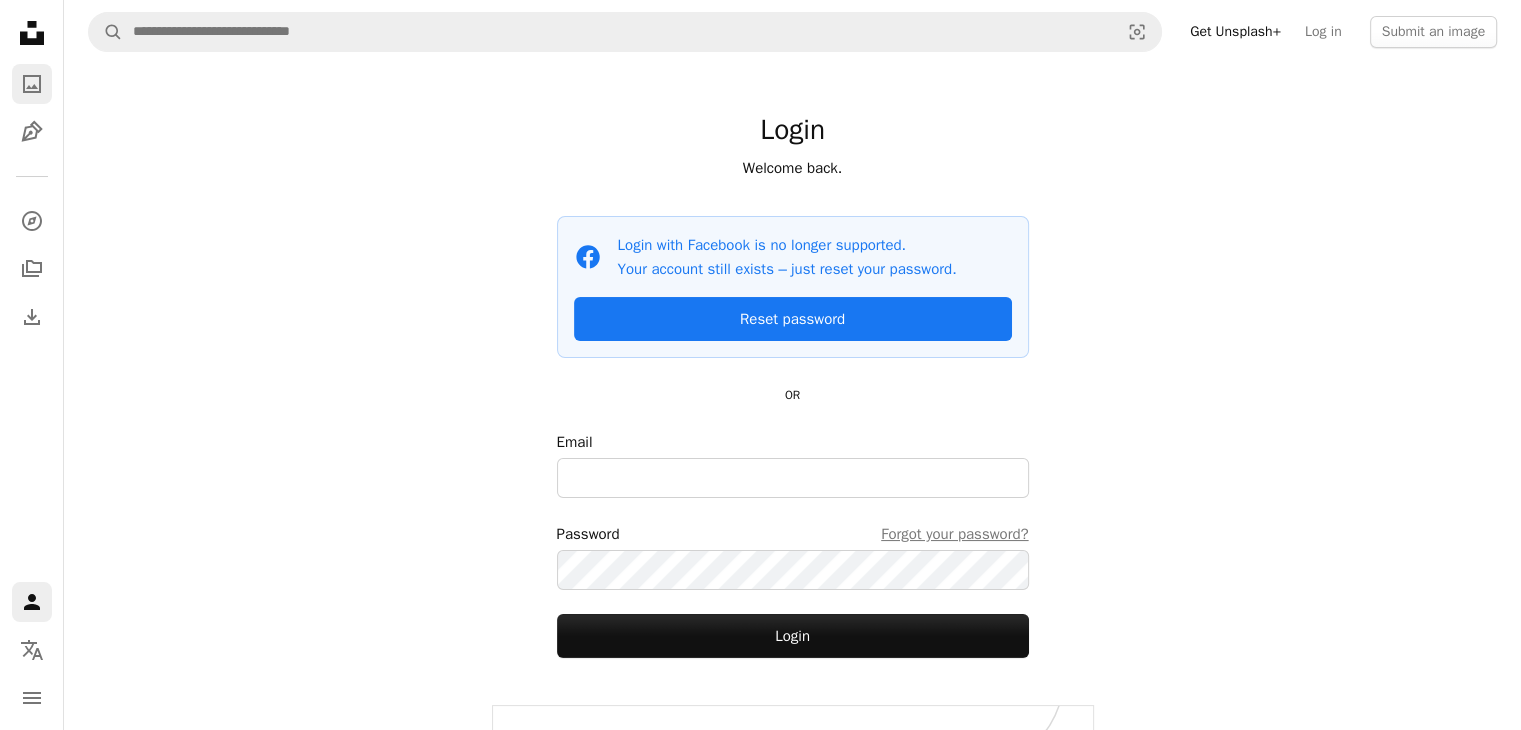 click on "A photo" 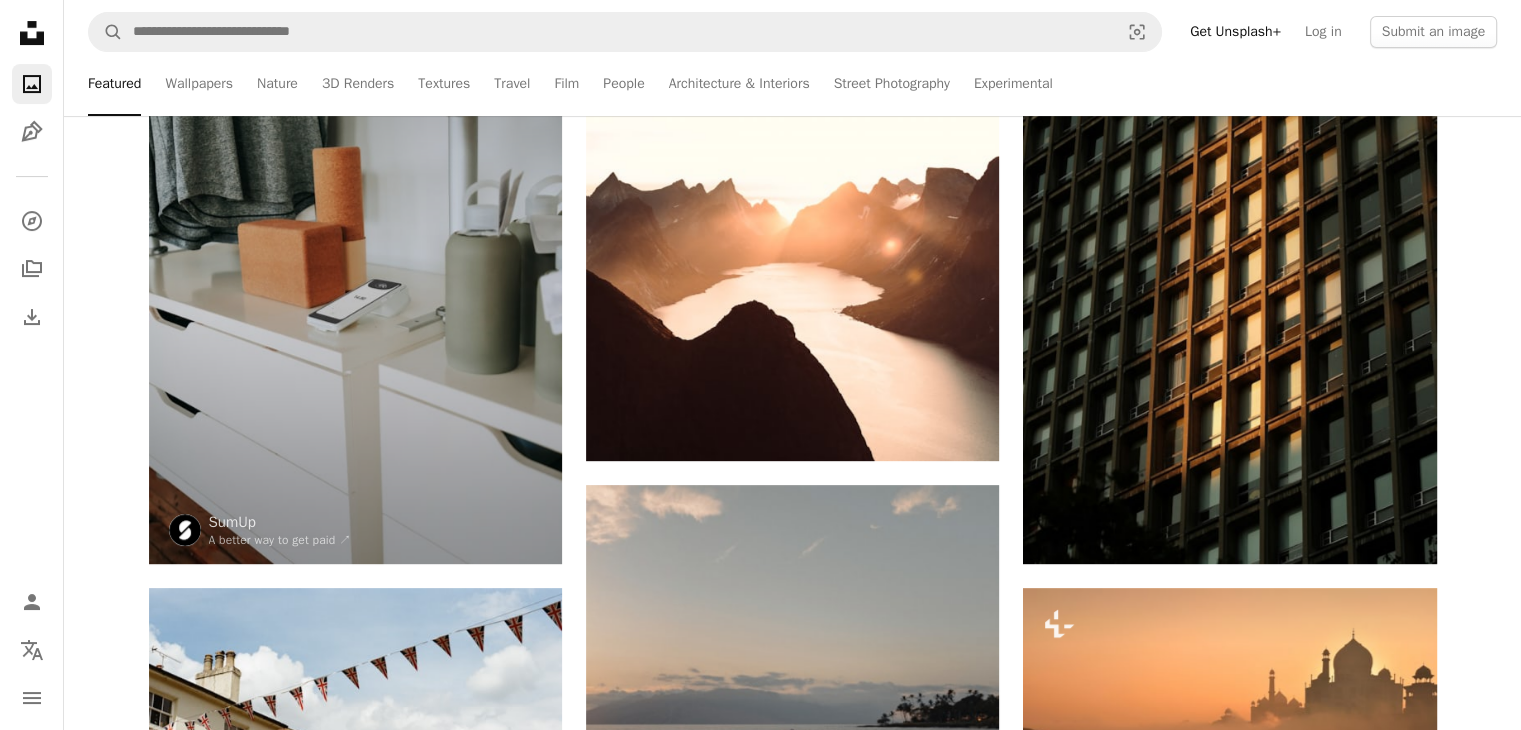 scroll, scrollTop: 600, scrollLeft: 0, axis: vertical 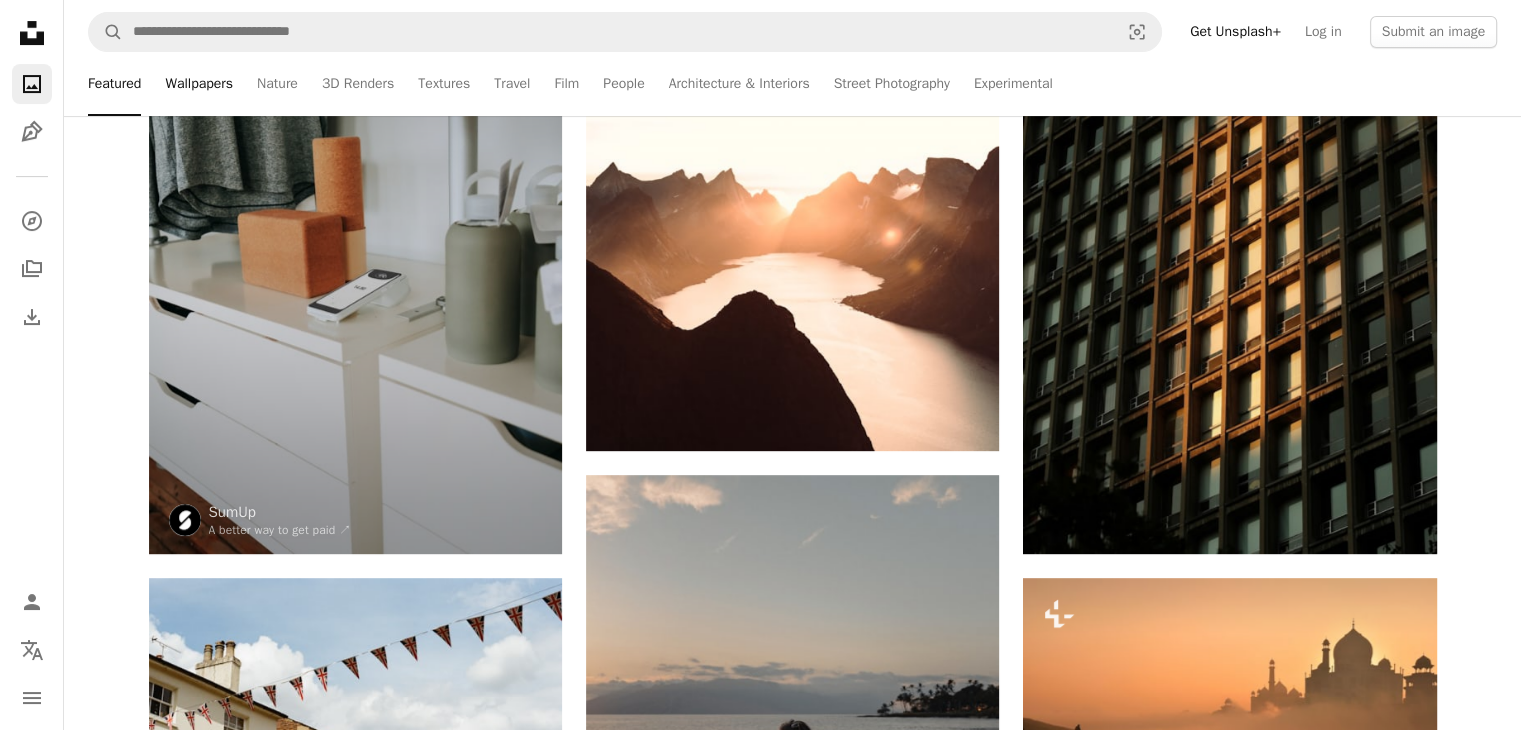 click on "Wallpapers" at bounding box center [199, 84] 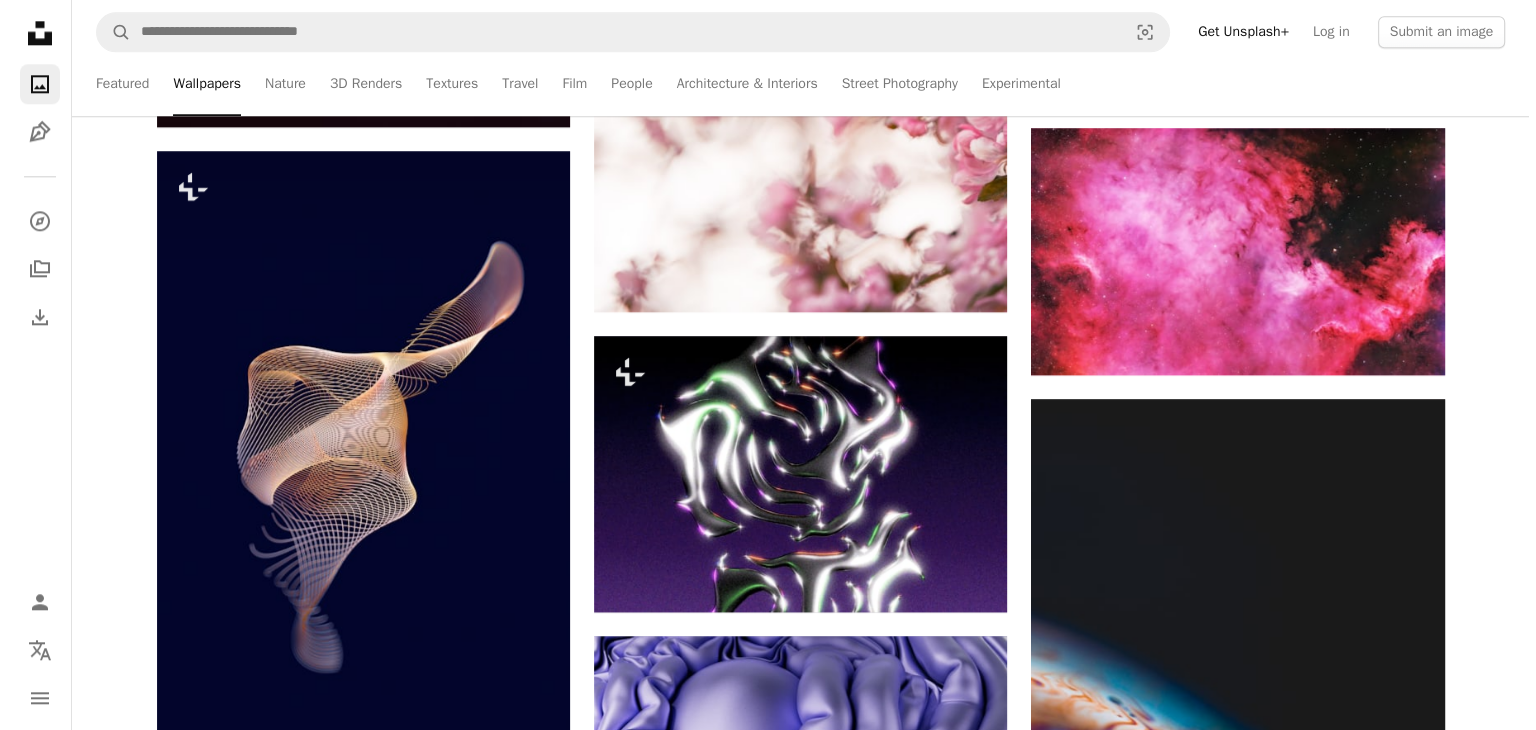 scroll, scrollTop: 2500, scrollLeft: 0, axis: vertical 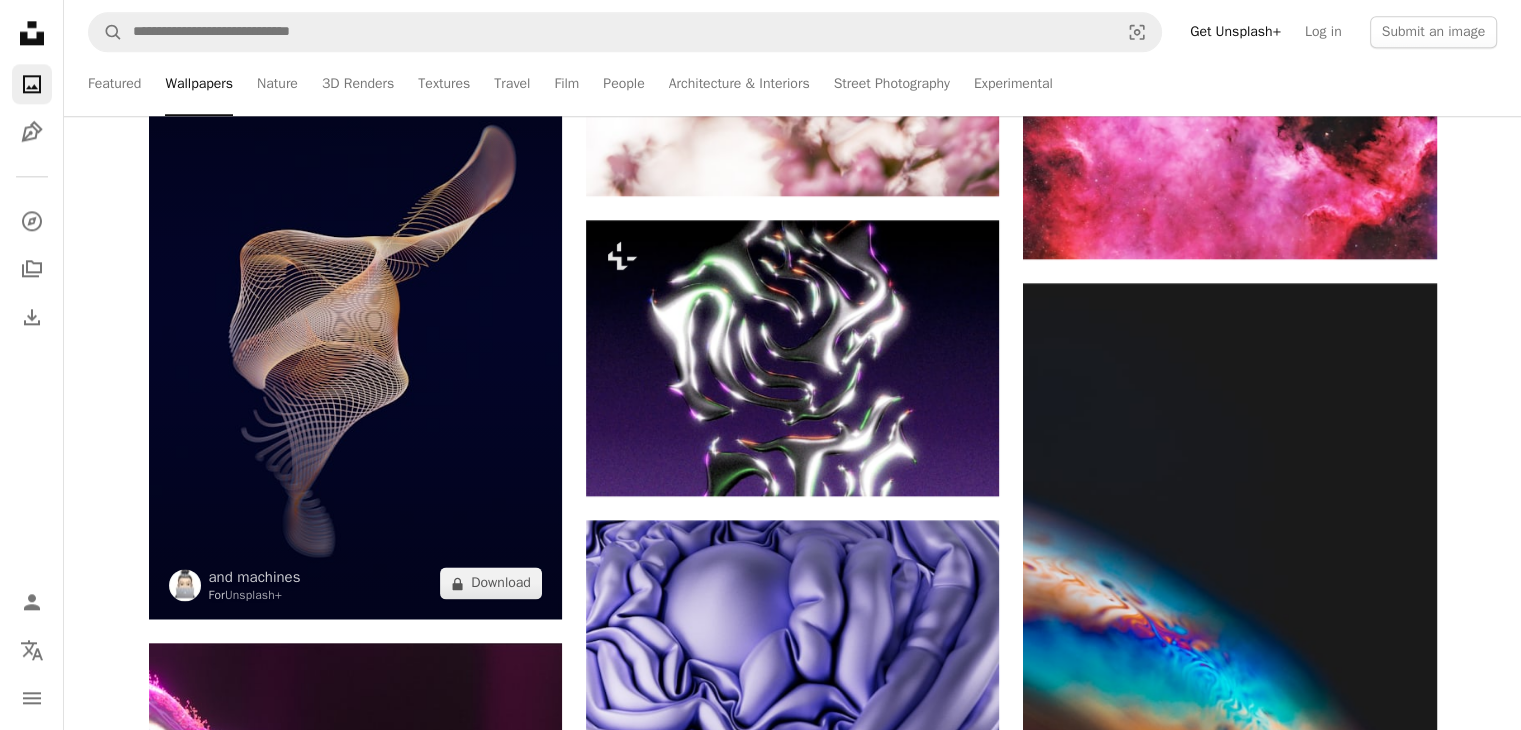 click at bounding box center (355, 327) 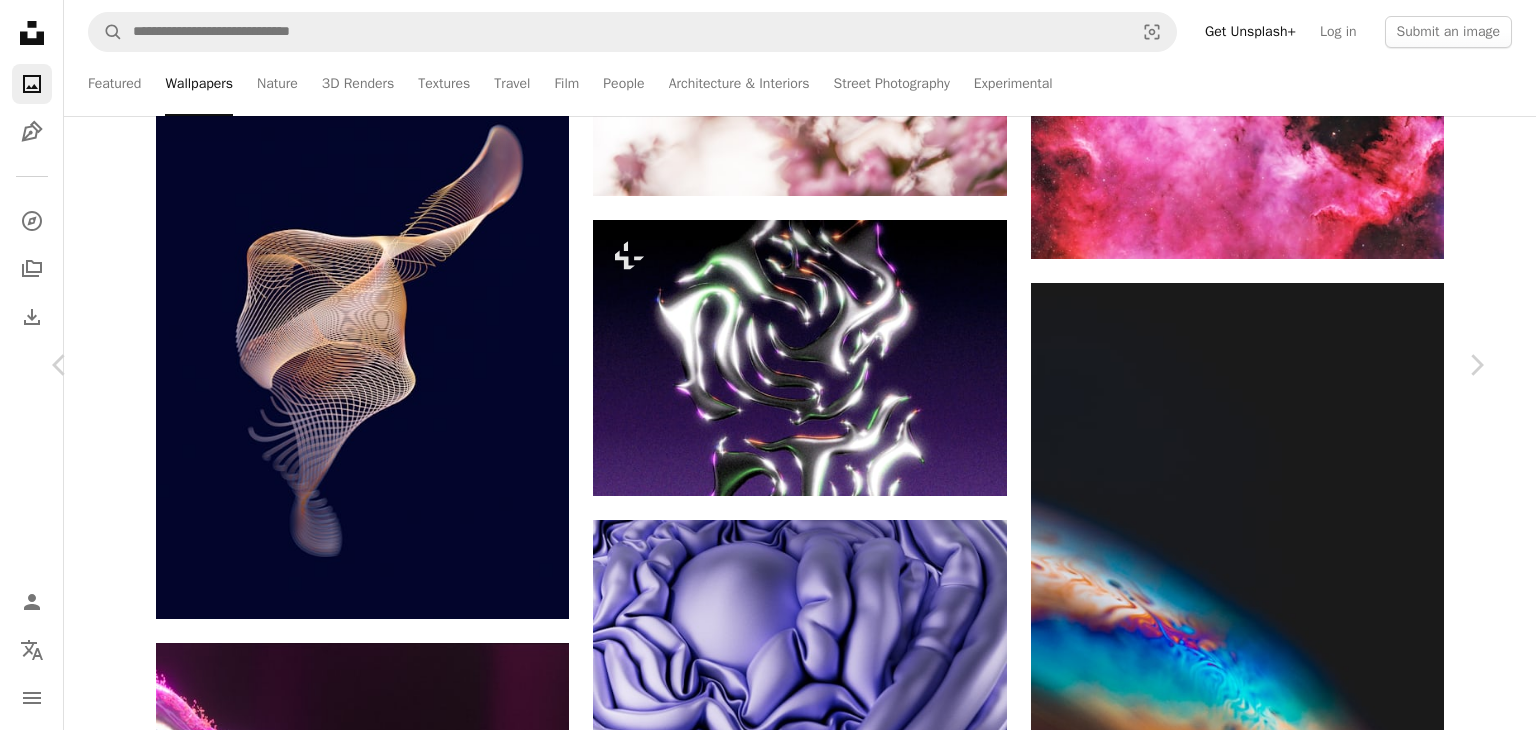 scroll, scrollTop: 700, scrollLeft: 0, axis: vertical 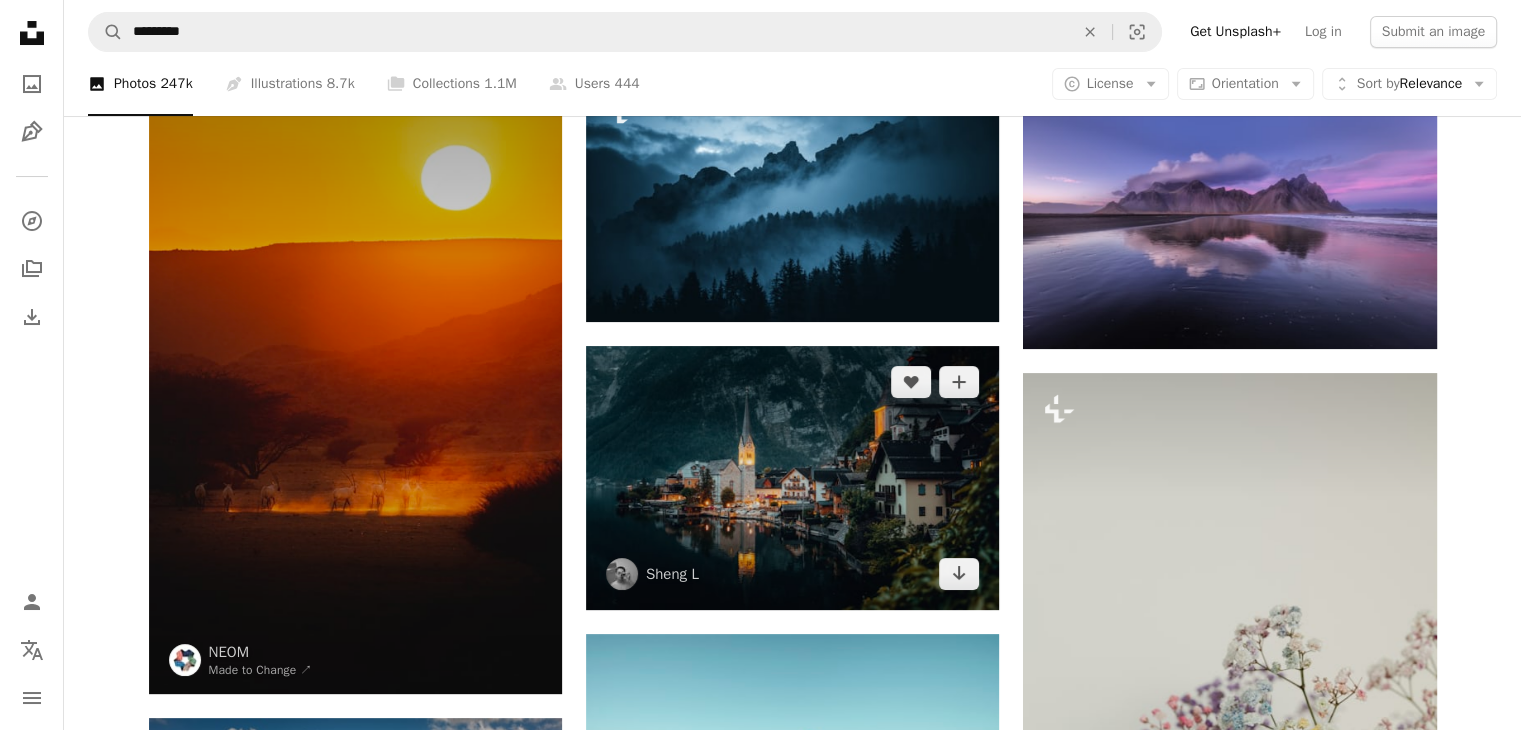 click at bounding box center (792, 478) 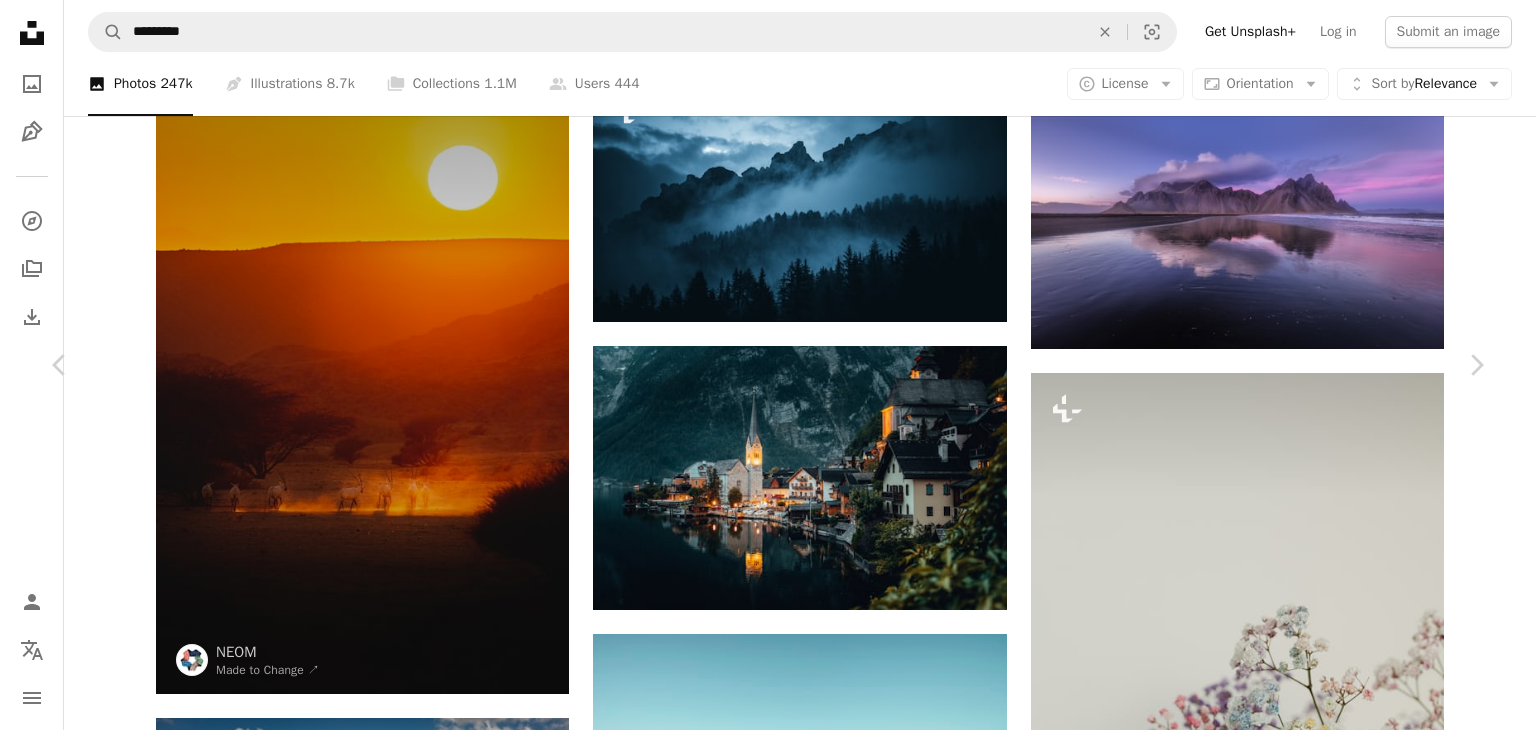 click on "An X shape" at bounding box center (20, 20) 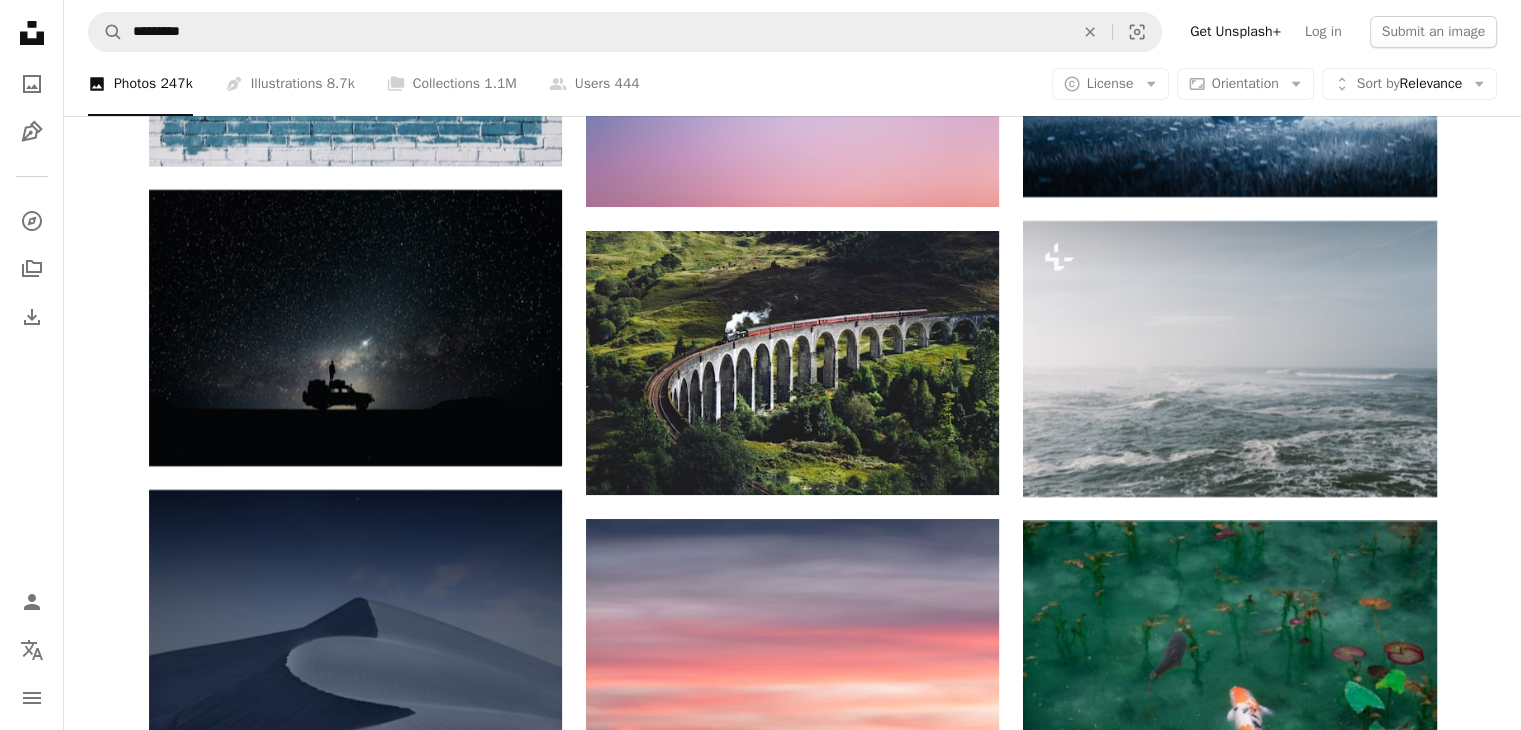 scroll, scrollTop: 7800, scrollLeft: 0, axis: vertical 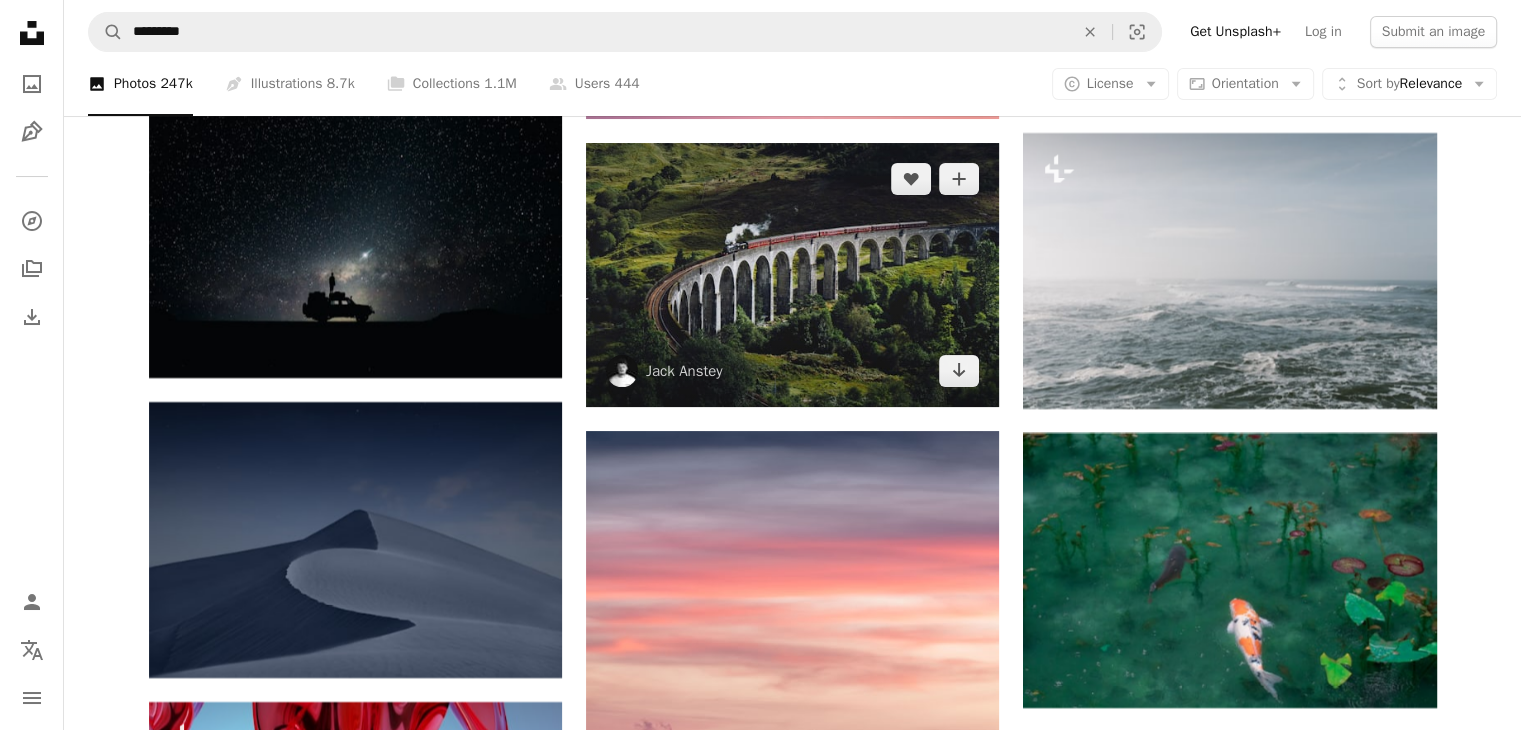 click at bounding box center [792, 275] 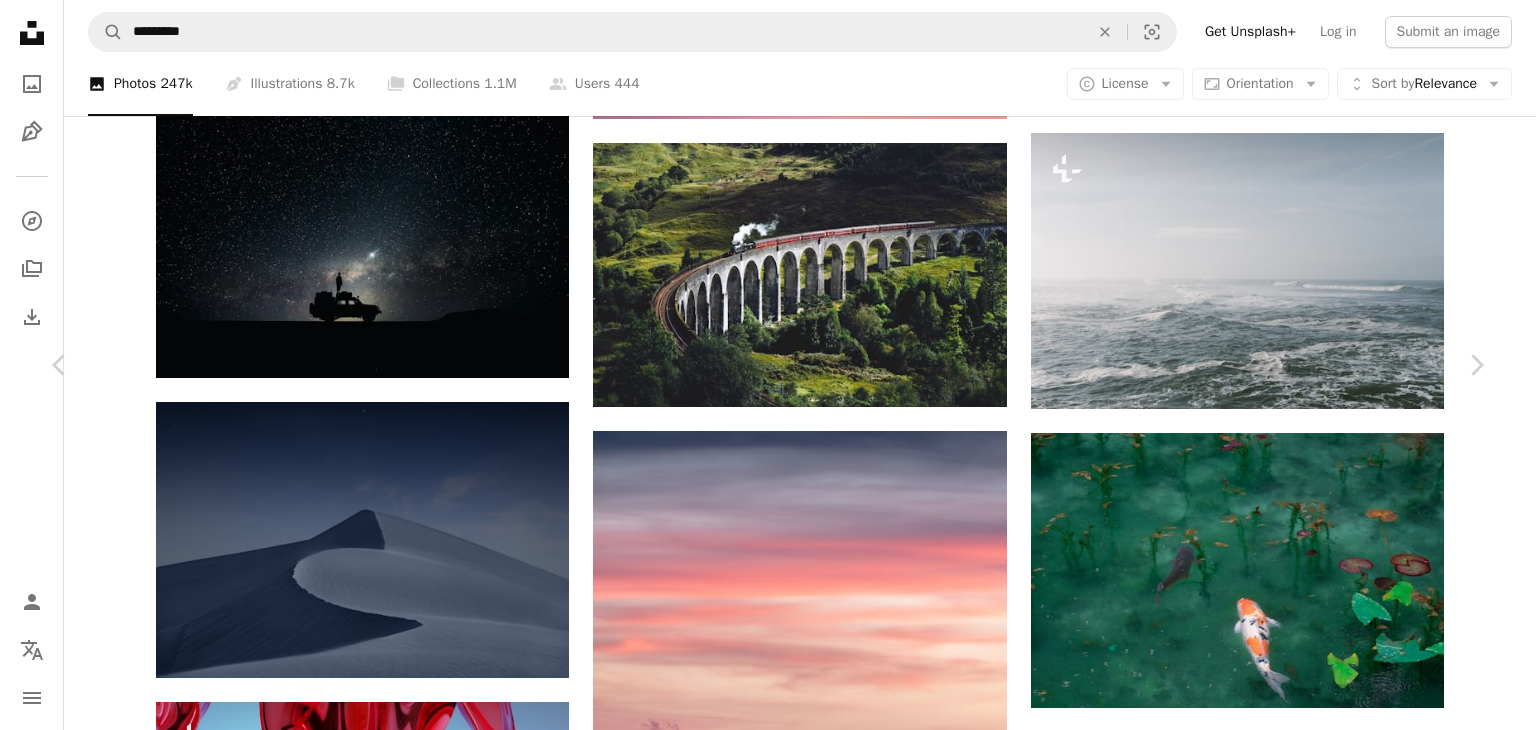 click on "Download free" at bounding box center [1287, 3557] 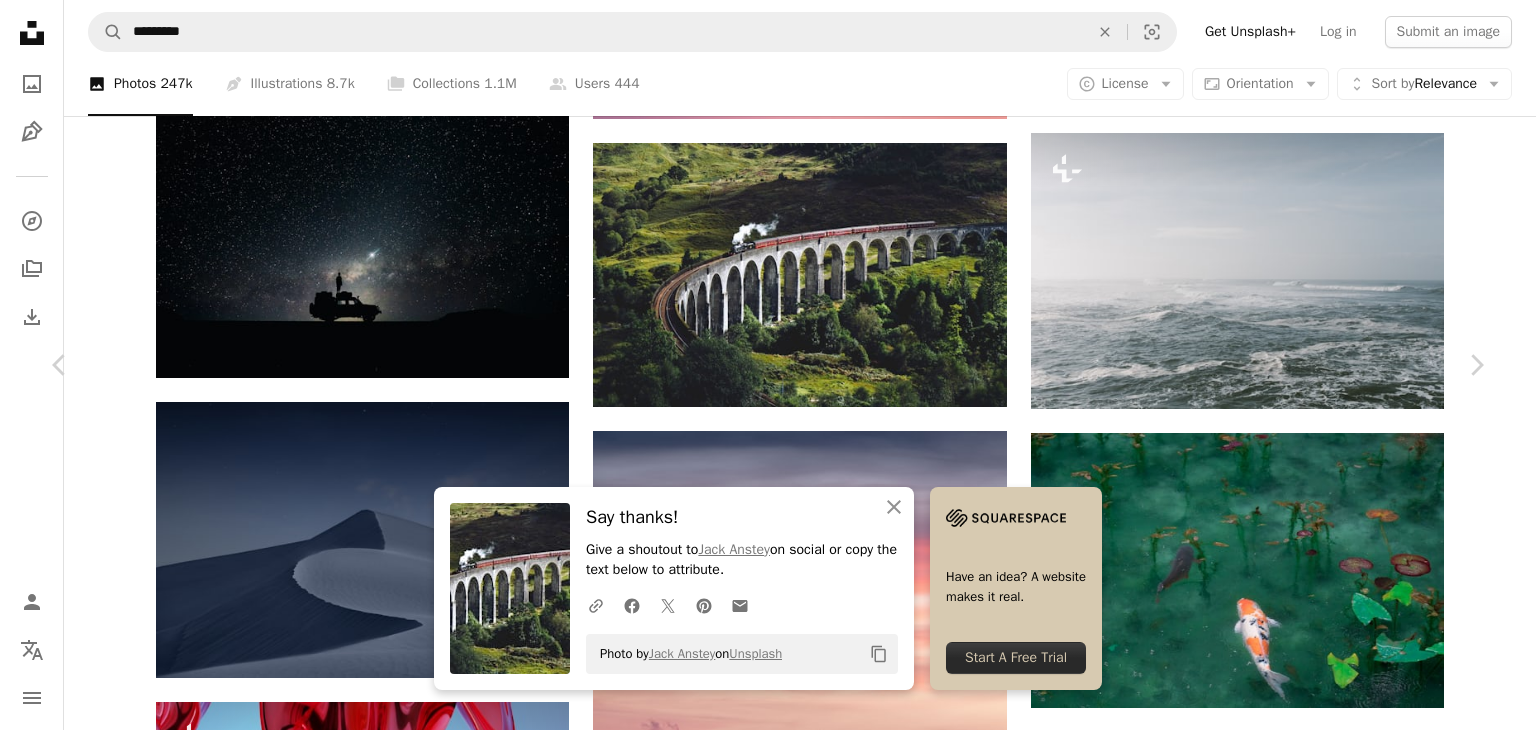 click on "An X shape" at bounding box center [20, 20] 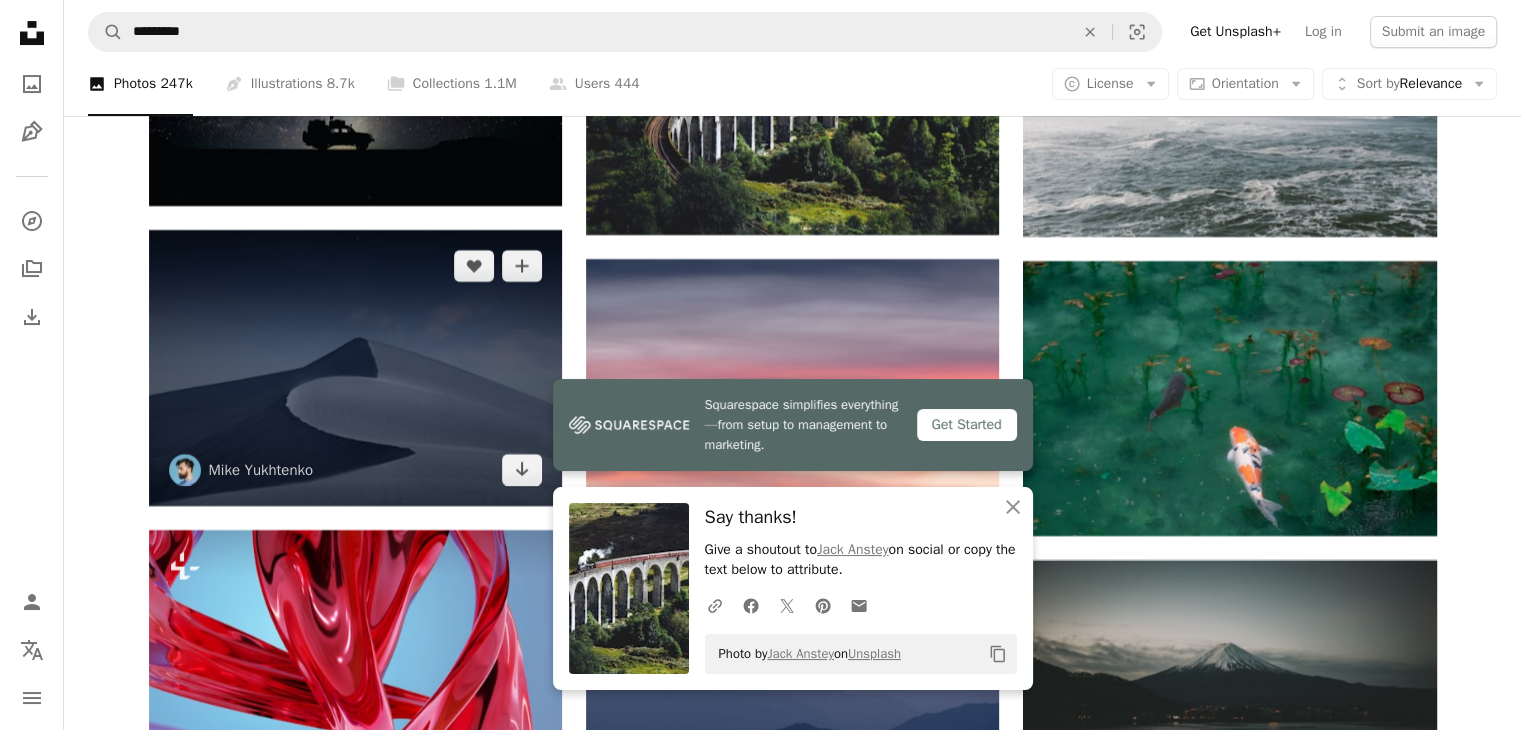 scroll, scrollTop: 8000, scrollLeft: 0, axis: vertical 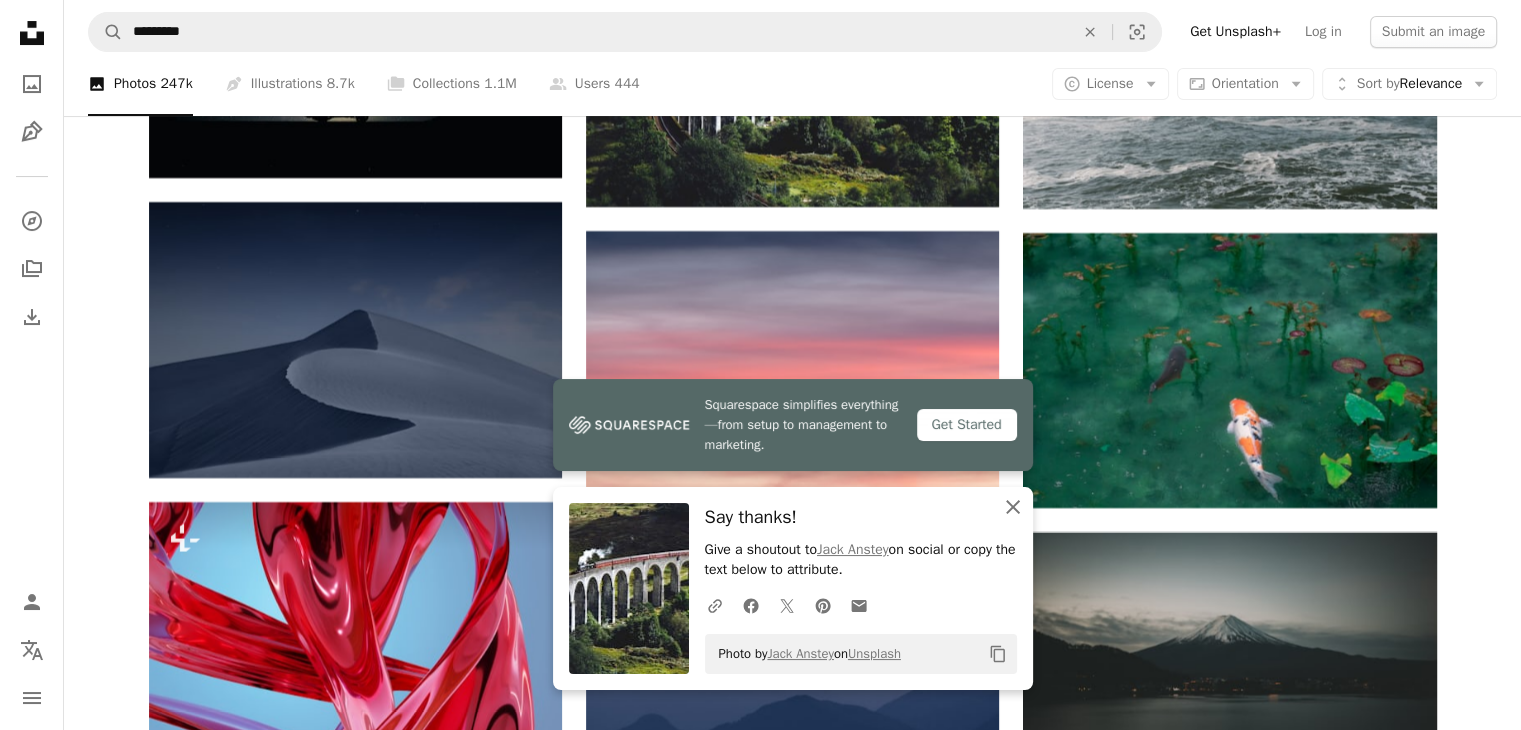 click 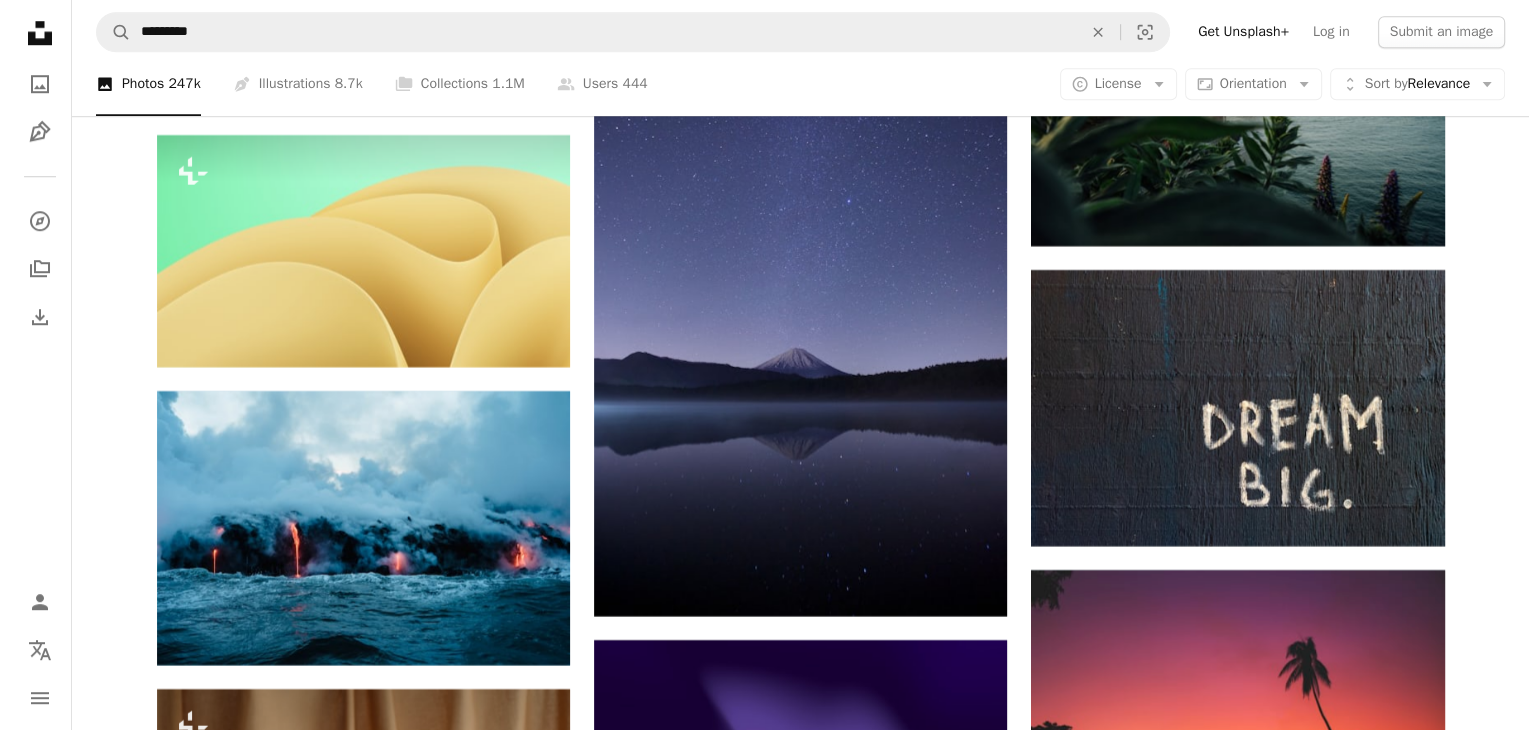 scroll, scrollTop: 16800, scrollLeft: 0, axis: vertical 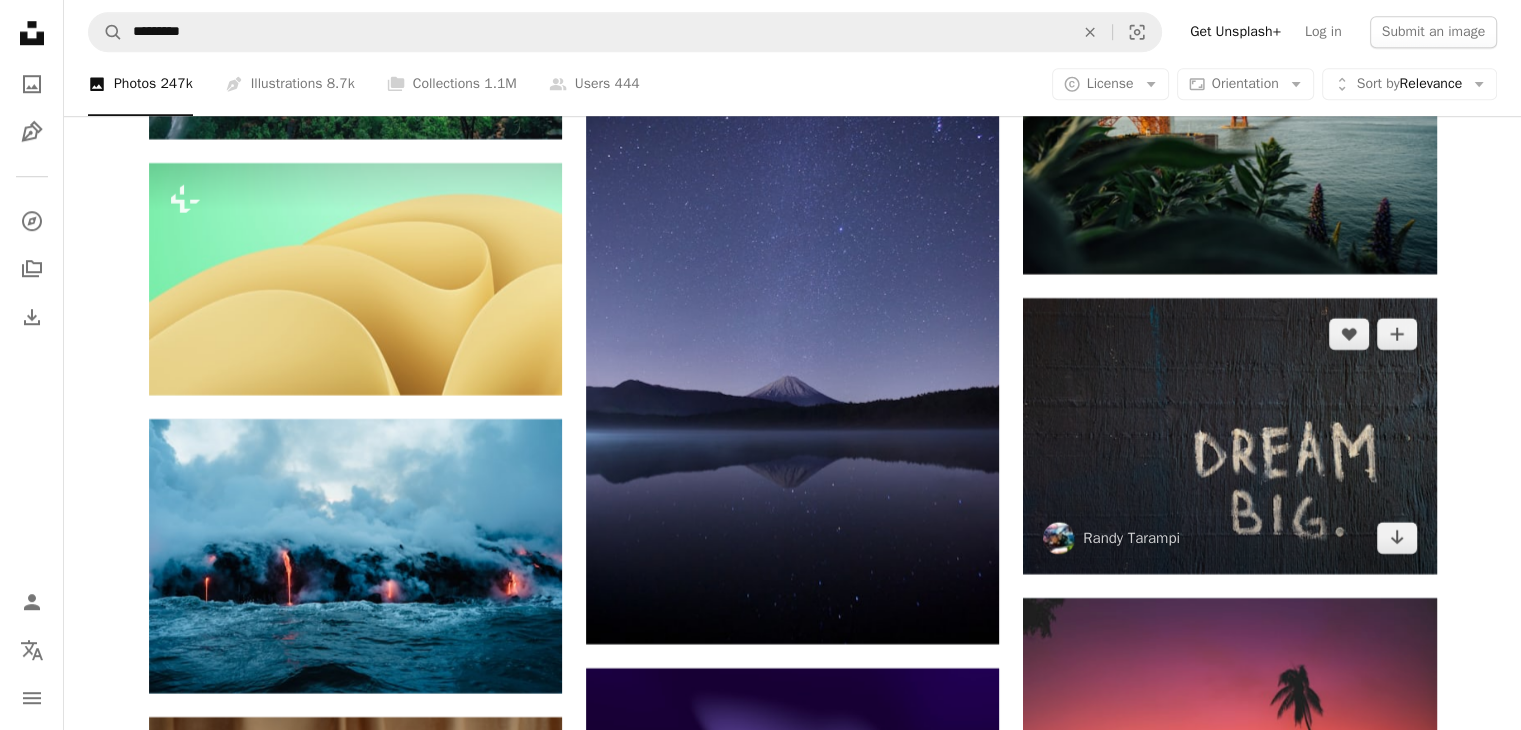 click at bounding box center (1229, 435) 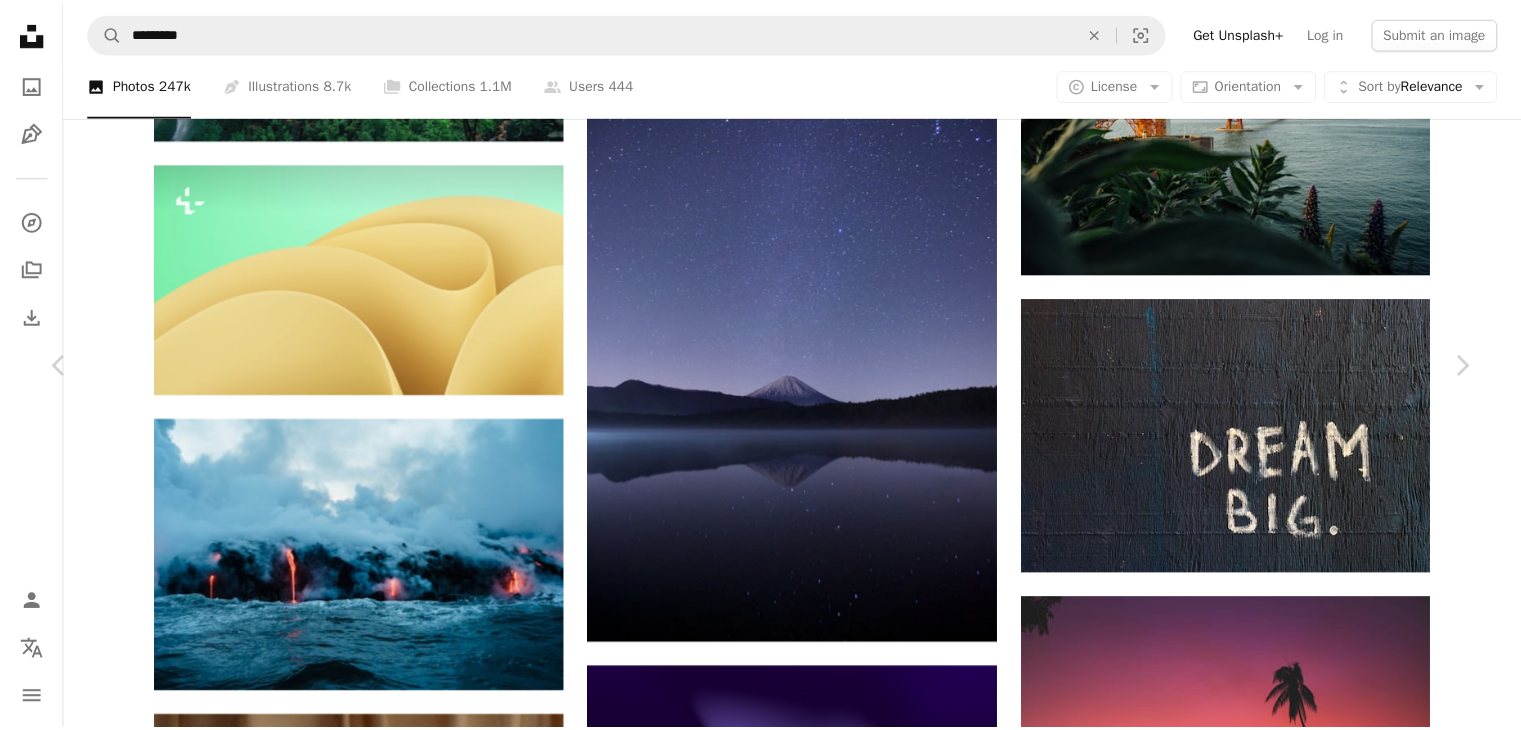scroll, scrollTop: 3800, scrollLeft: 0, axis: vertical 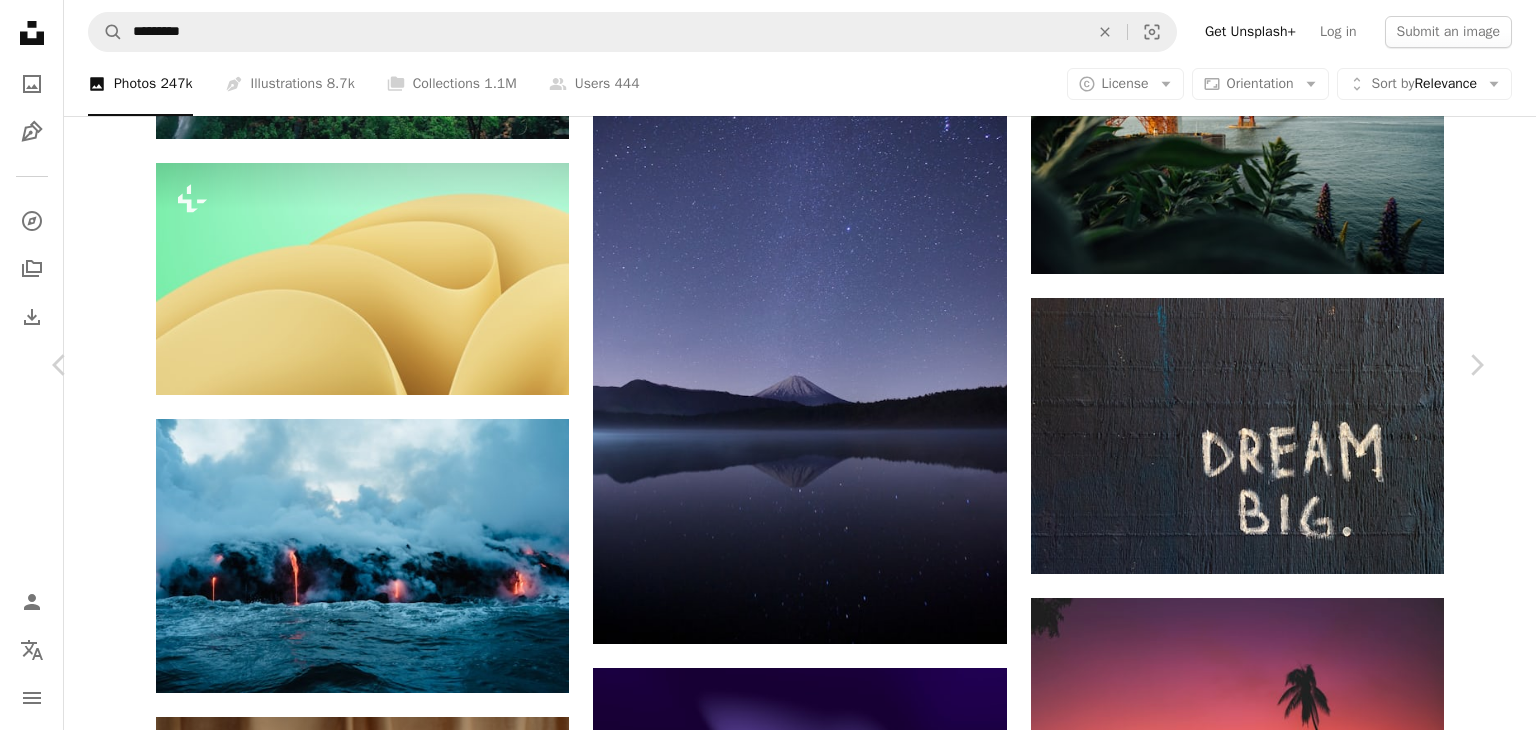 click on "An X shape" at bounding box center (20, 20) 